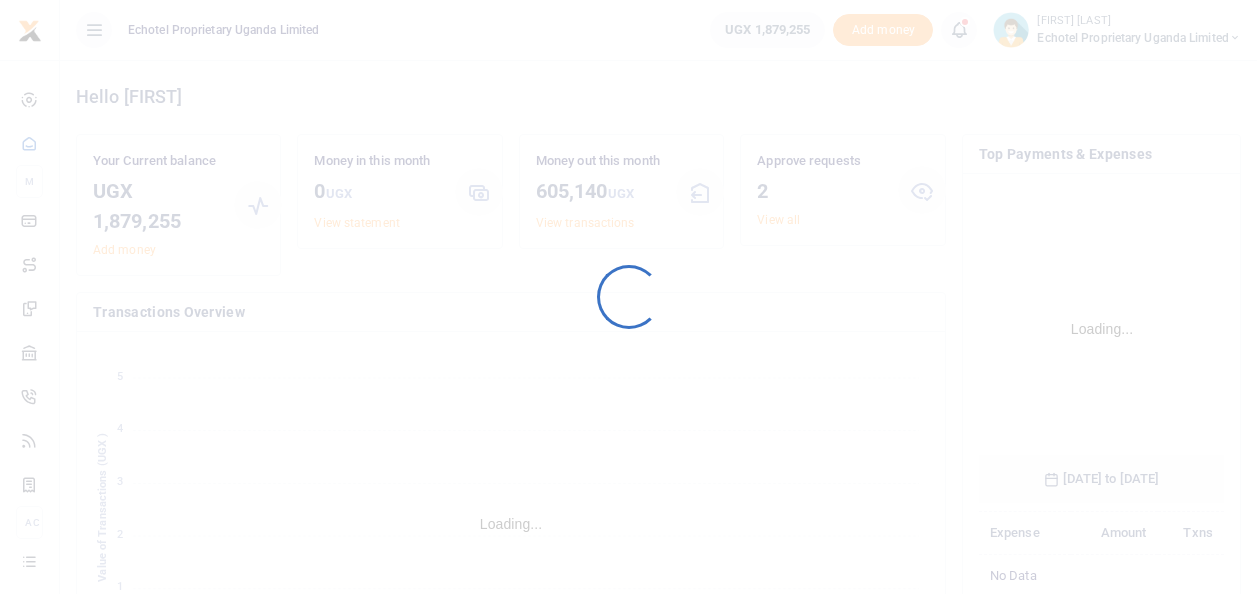 scroll, scrollTop: 0, scrollLeft: 0, axis: both 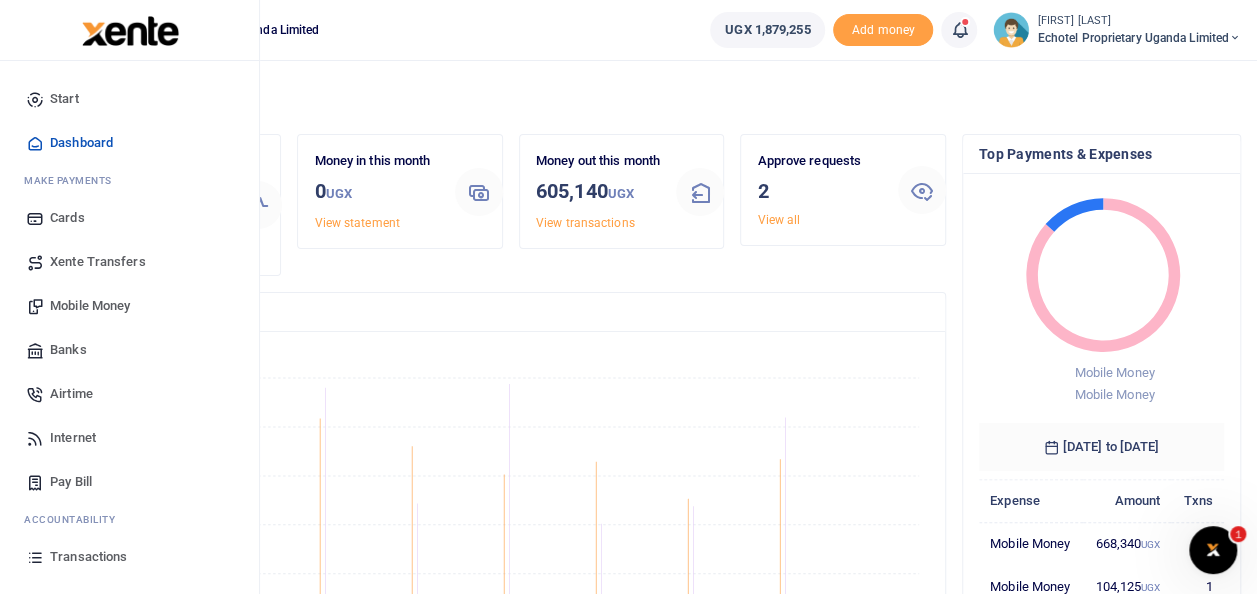 click on "Mobile Money" at bounding box center [90, 306] 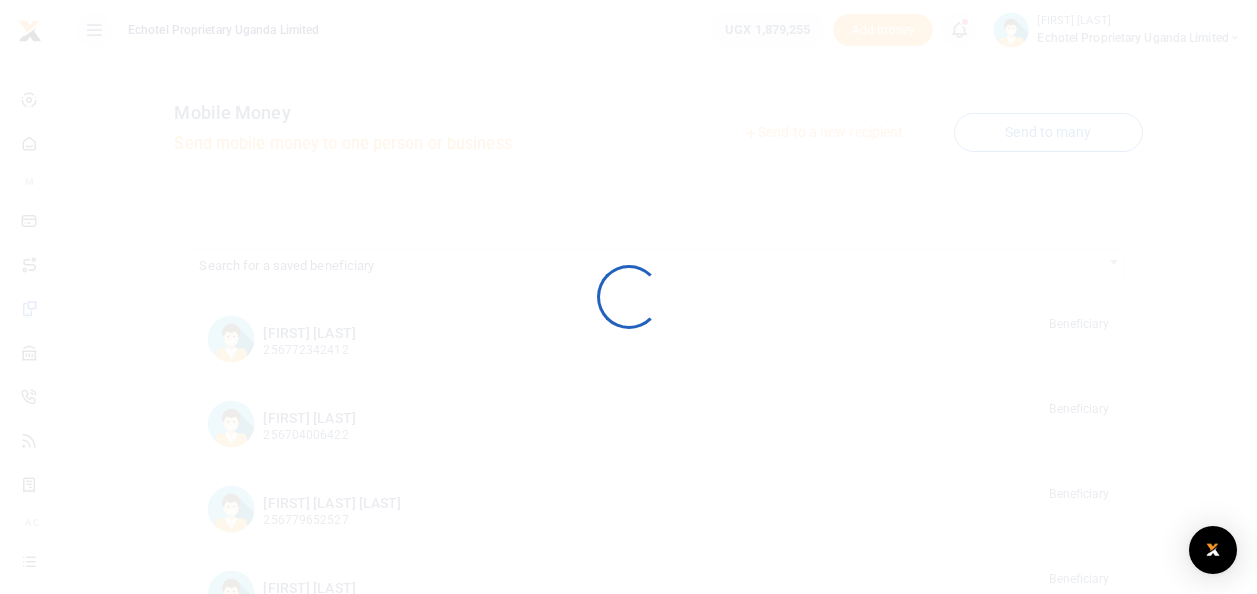 scroll, scrollTop: 0, scrollLeft: 0, axis: both 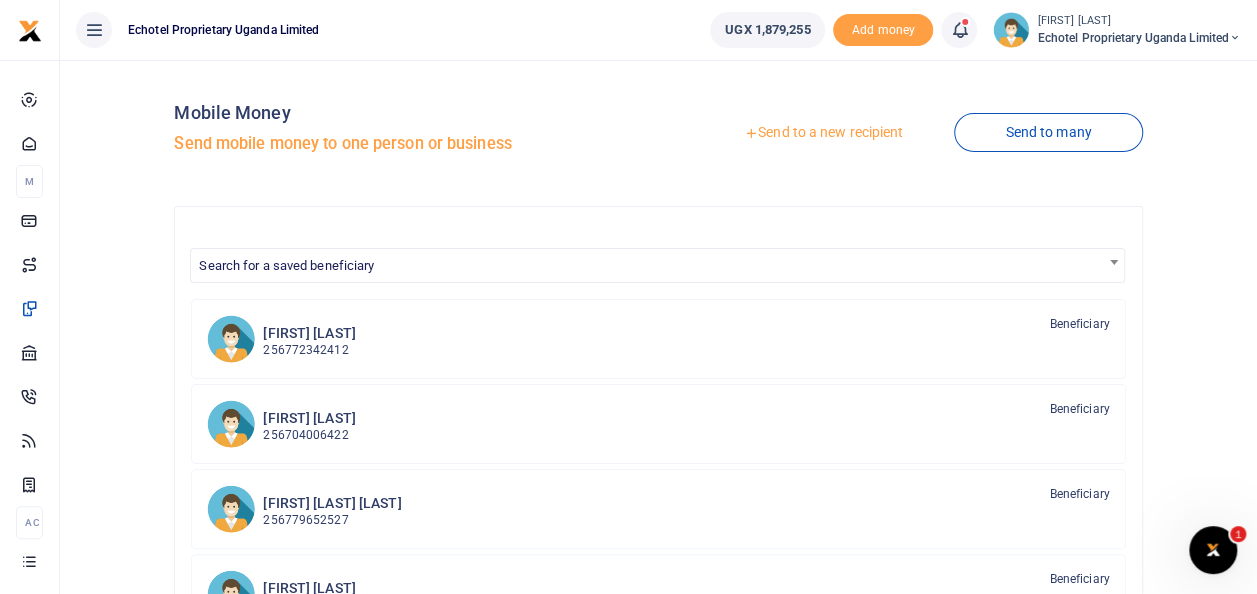 click on "Send to a new recipient" at bounding box center [823, 133] 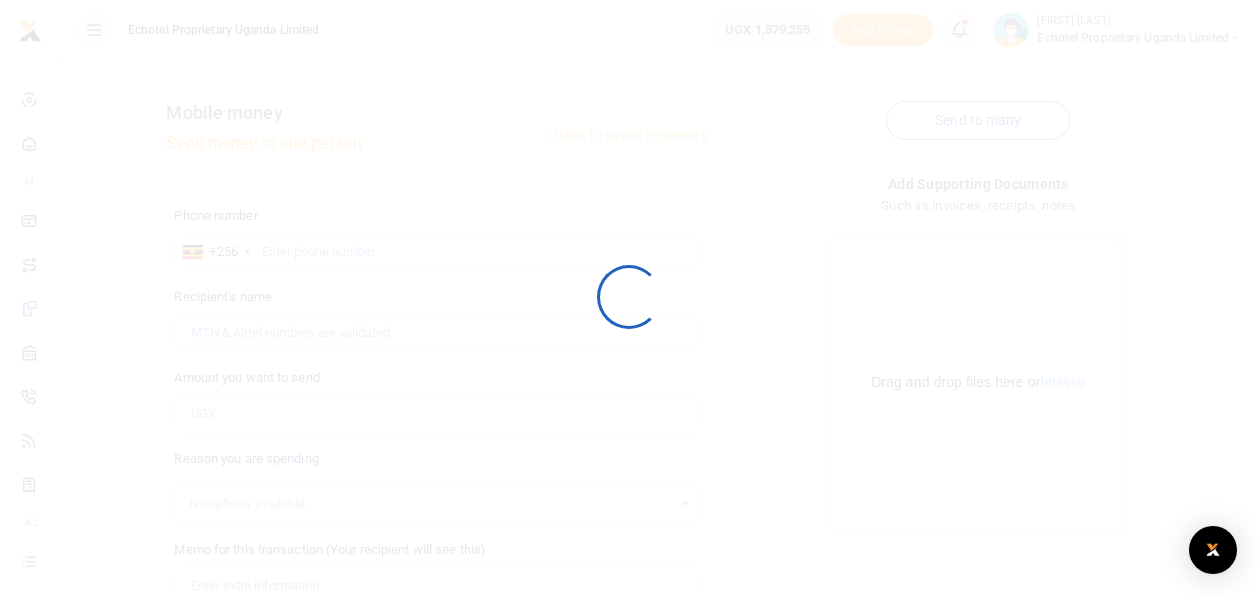 scroll, scrollTop: 0, scrollLeft: 0, axis: both 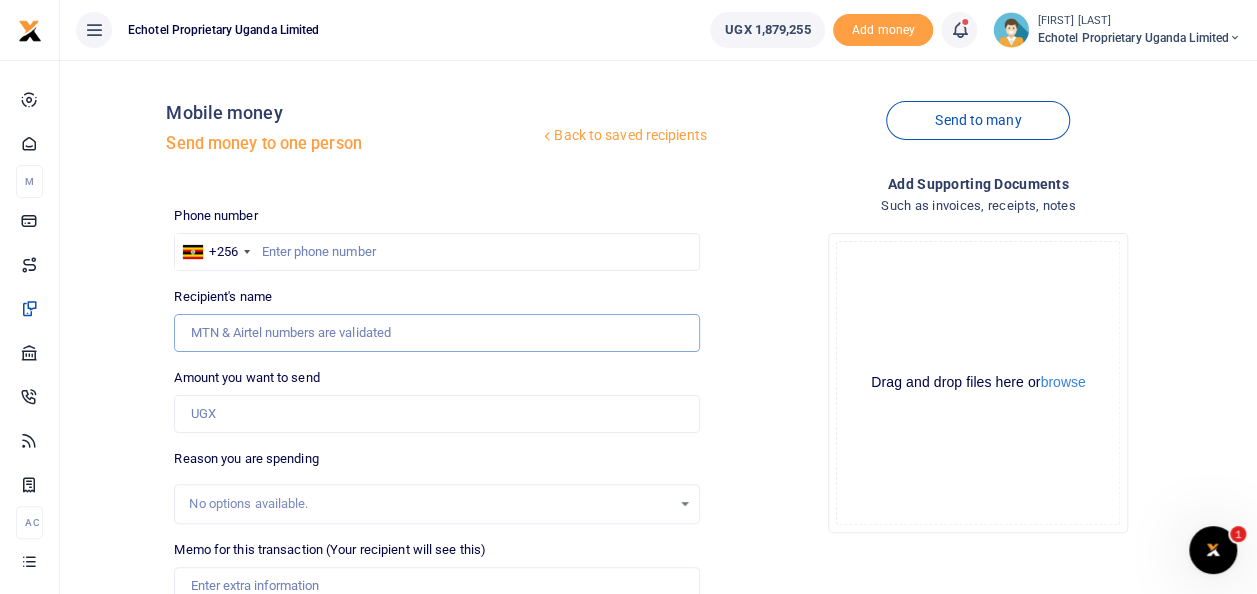 click on "Recipient's name" at bounding box center [436, 333] 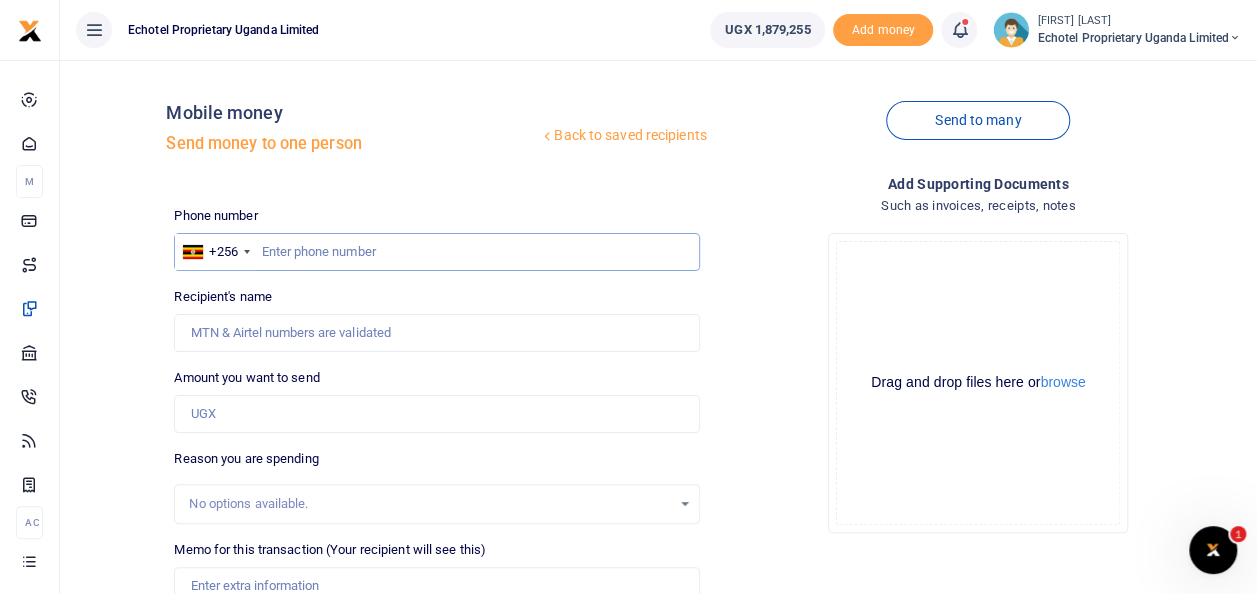 click at bounding box center (436, 252) 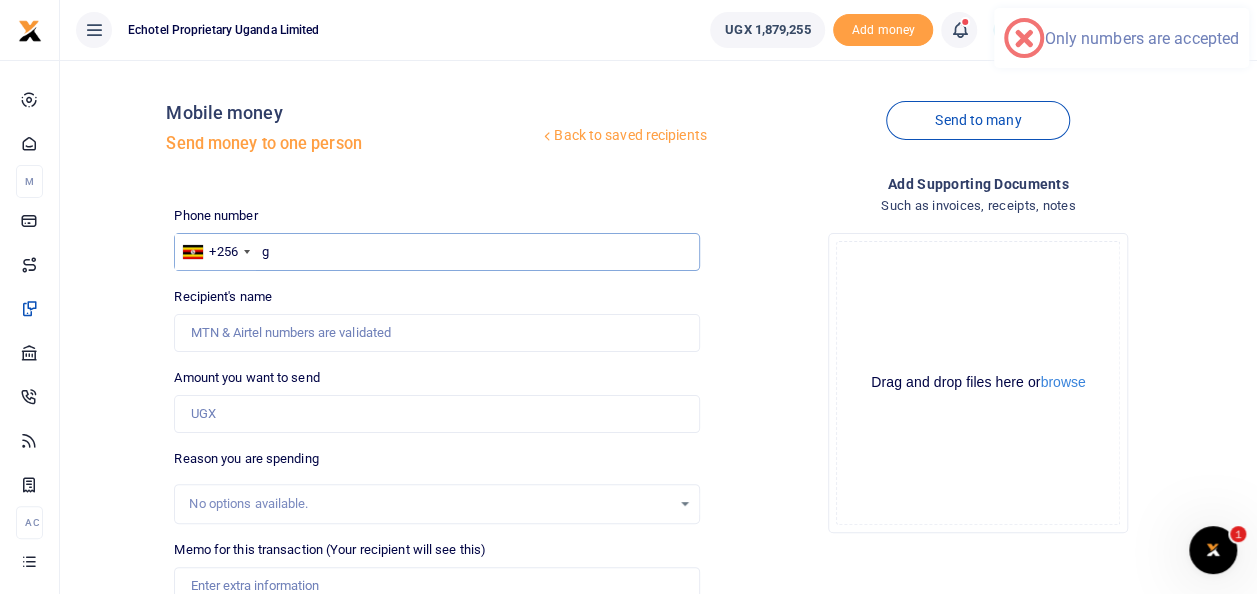 type 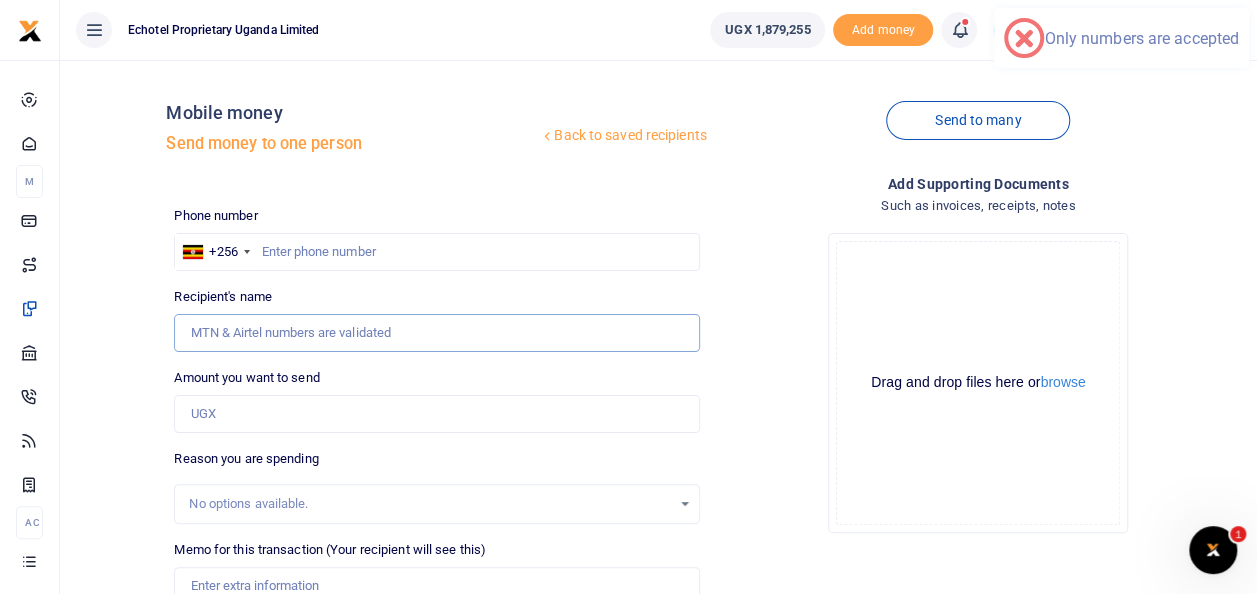 click on "Recipient's name" at bounding box center [436, 333] 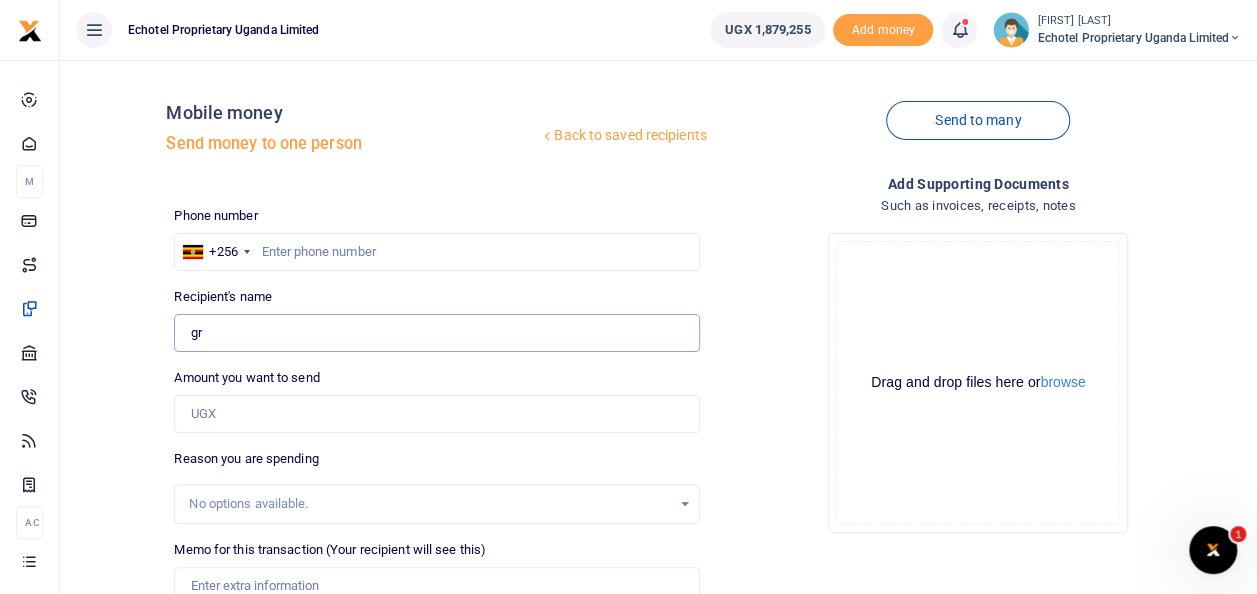 type on "Grace Ochaka" 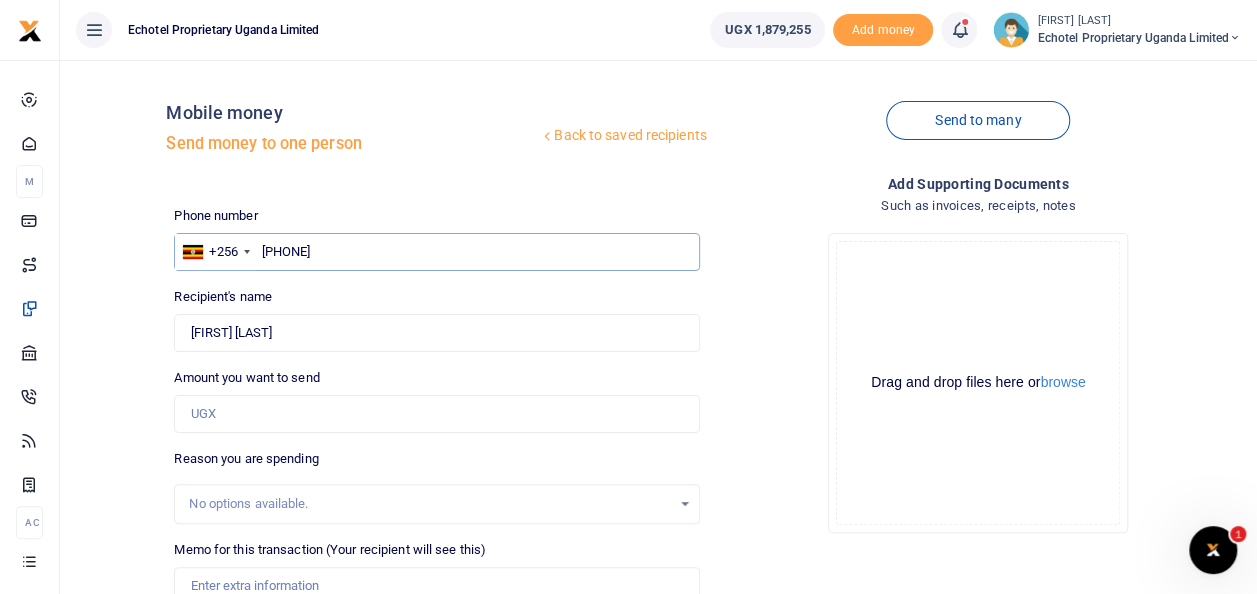 click on "0755244336" at bounding box center (436, 252) 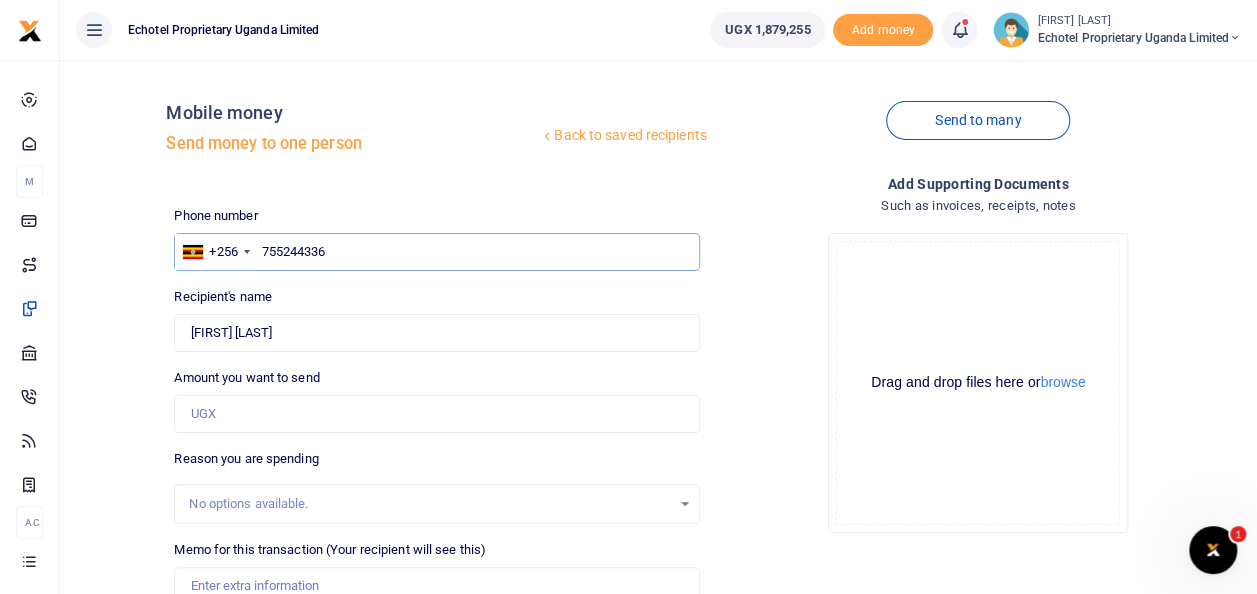 type on "755244336" 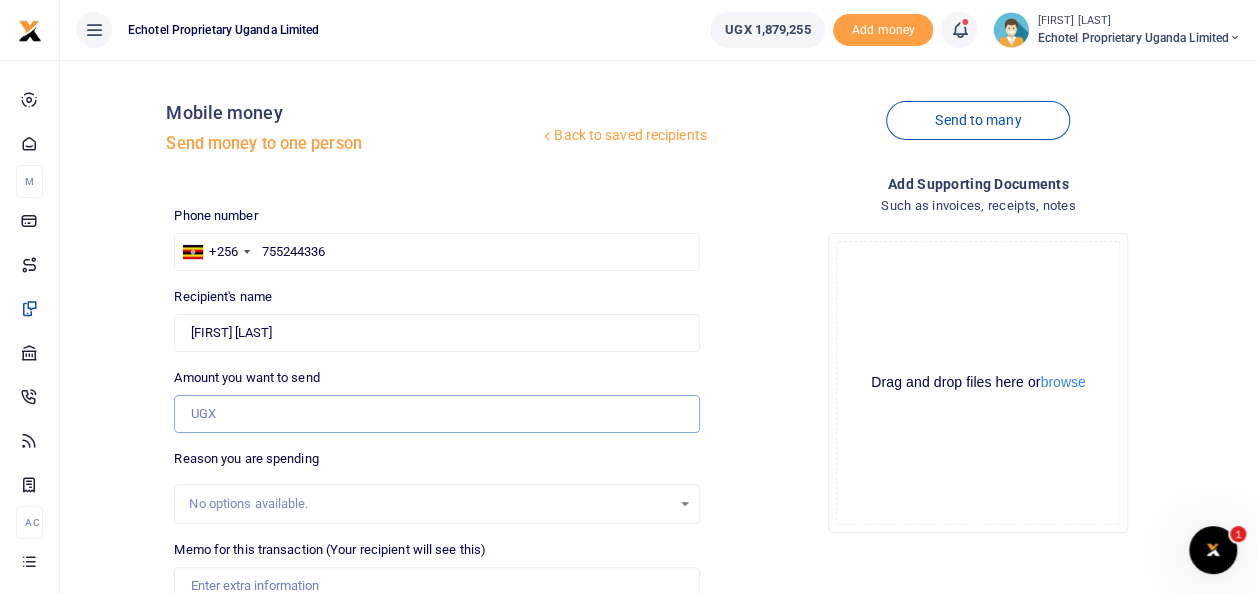 click on "Amount you want to send" at bounding box center (436, 414) 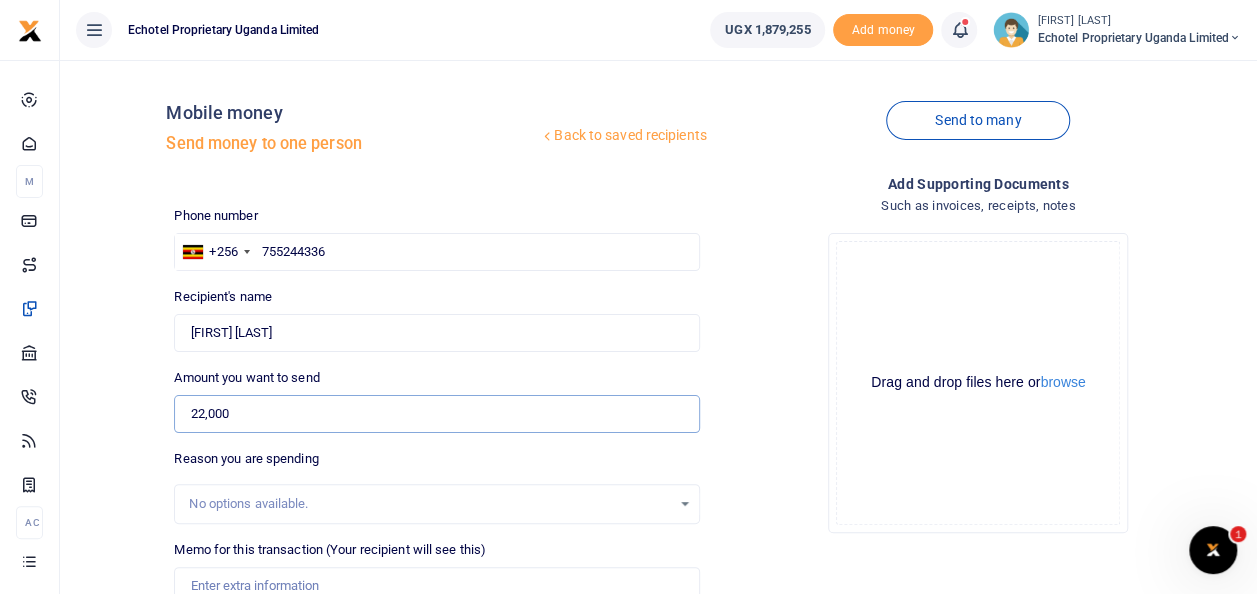 type on "22,000" 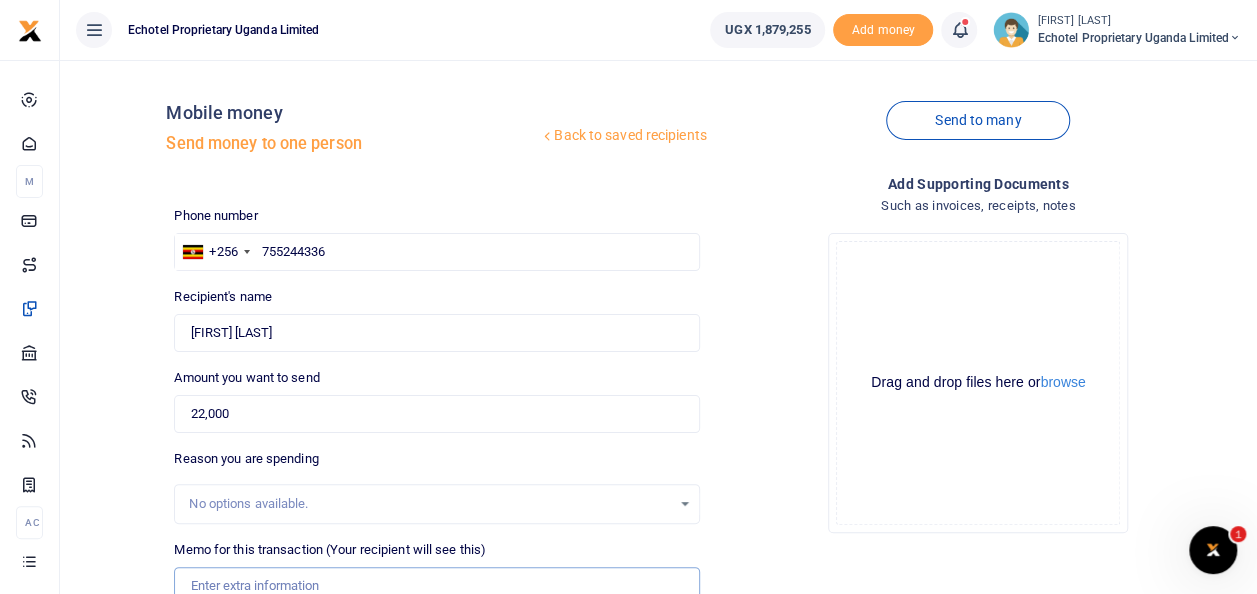 click on "Memo for this transaction (Your recipient will see this)" at bounding box center (436, 586) 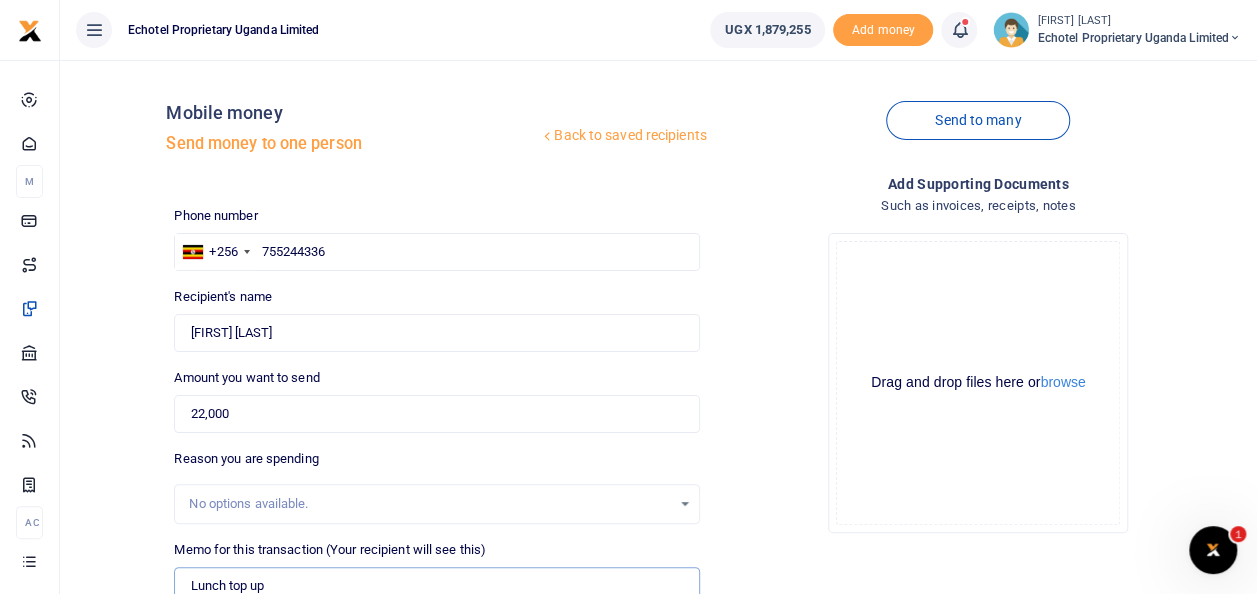 click on "Lunch top up" at bounding box center (436, 586) 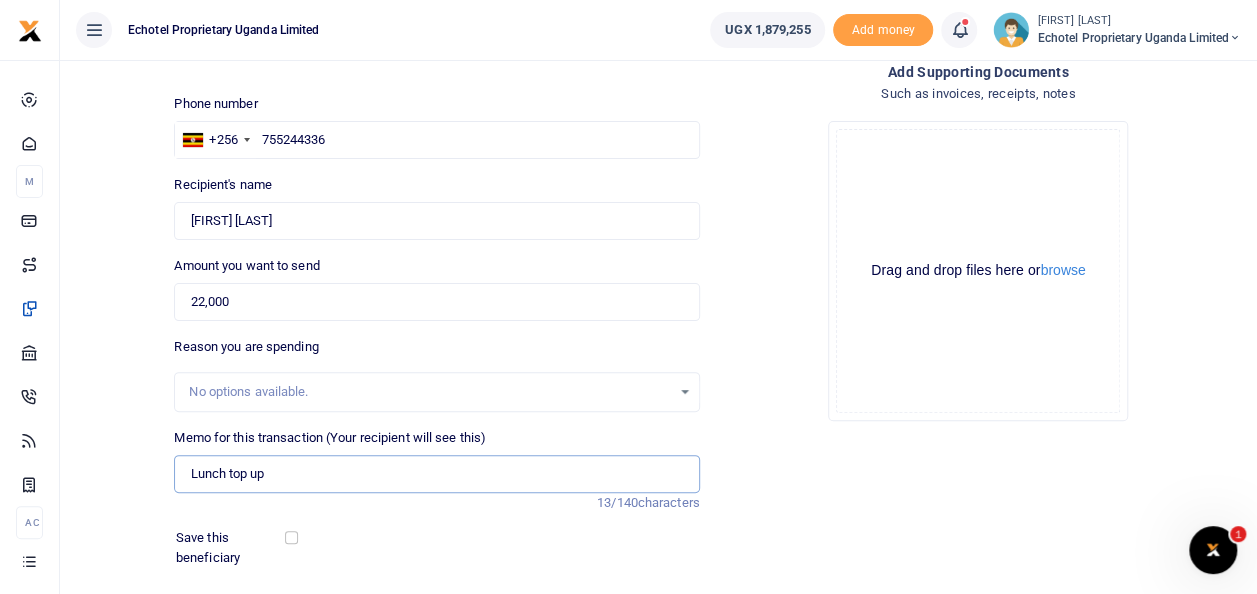 scroll, scrollTop: 150, scrollLeft: 0, axis: vertical 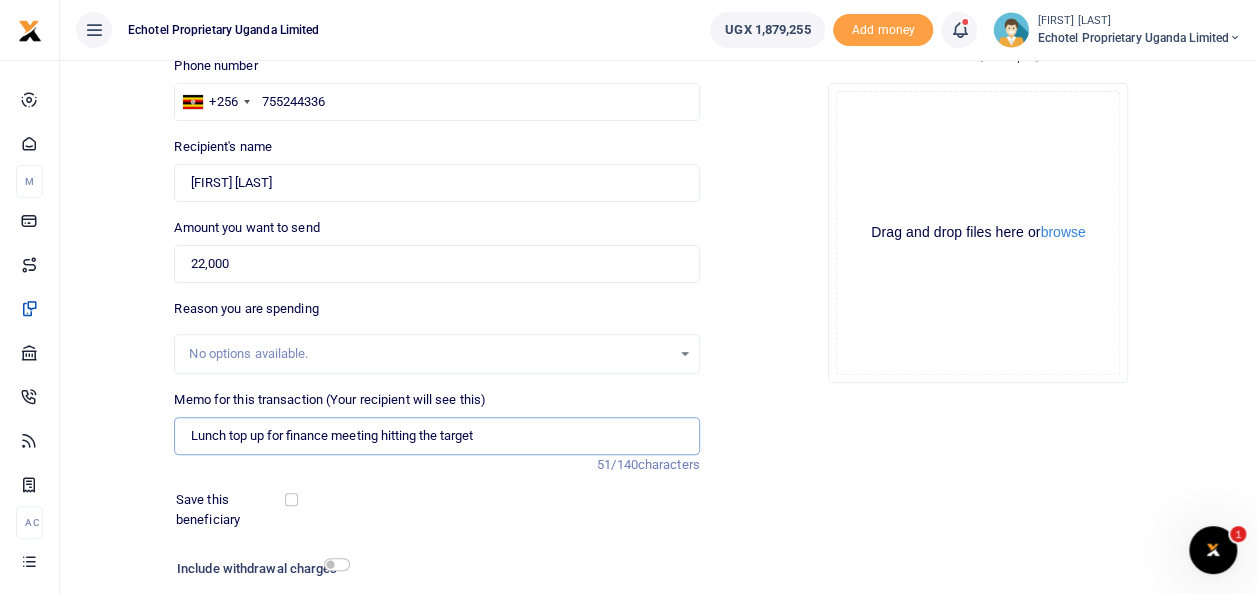 type on "Lunch top up for finance meeting hitting the target" 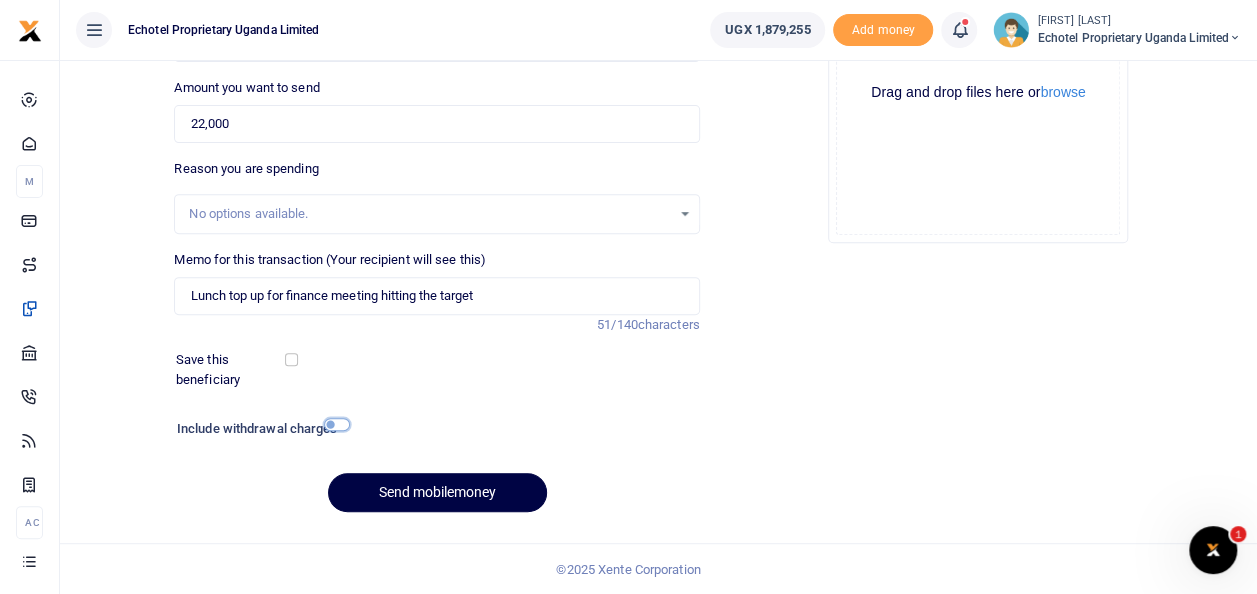 click at bounding box center [337, 424] 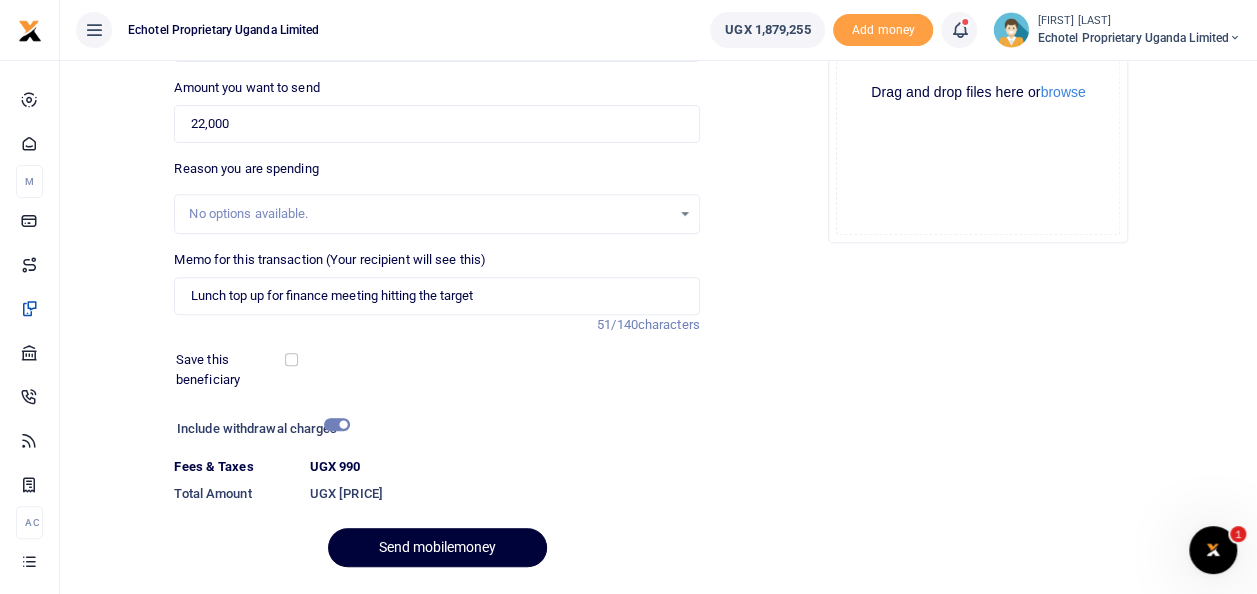 click on "Send mobilemoney" at bounding box center [437, 547] 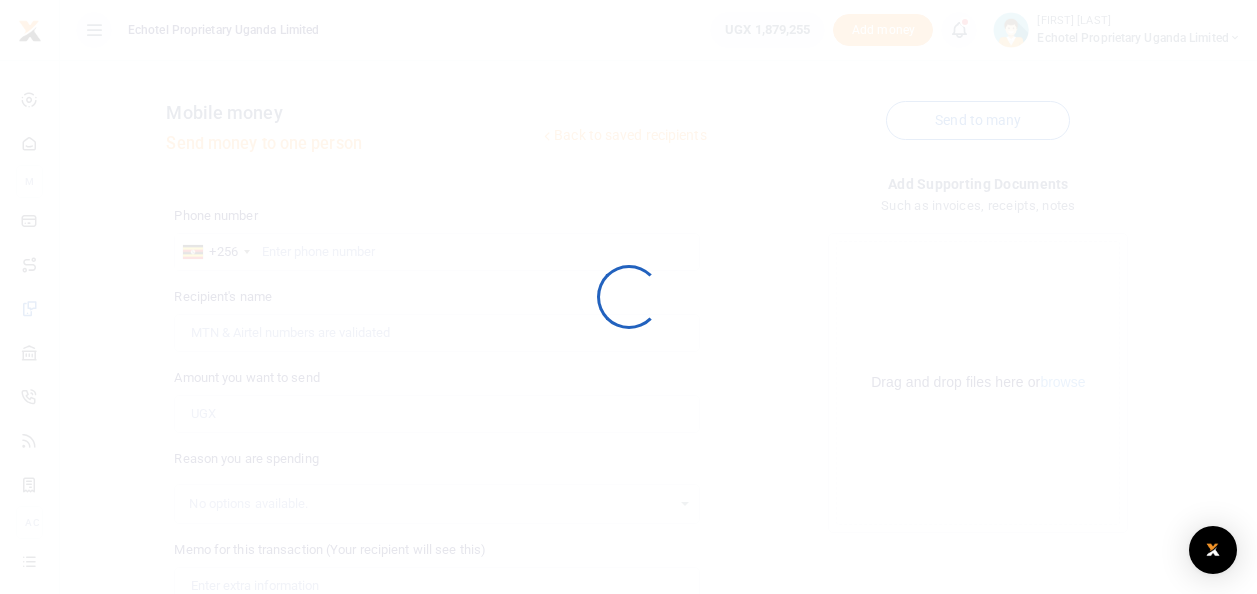 scroll, scrollTop: 288, scrollLeft: 0, axis: vertical 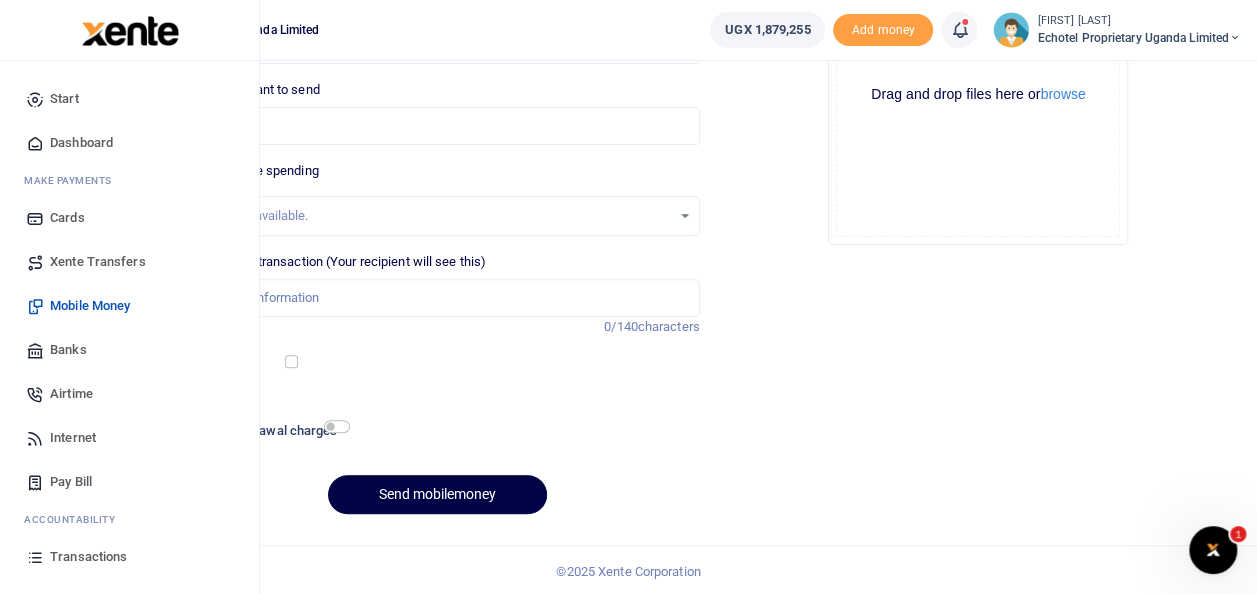click on "Transactions" at bounding box center [88, 557] 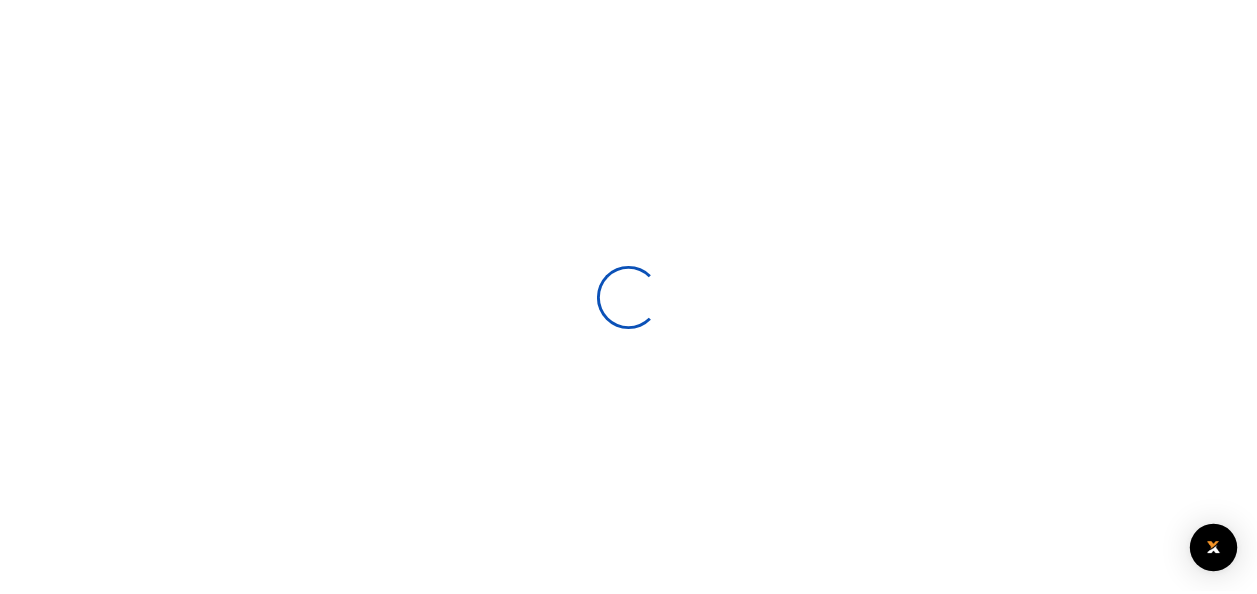 scroll, scrollTop: 0, scrollLeft: 0, axis: both 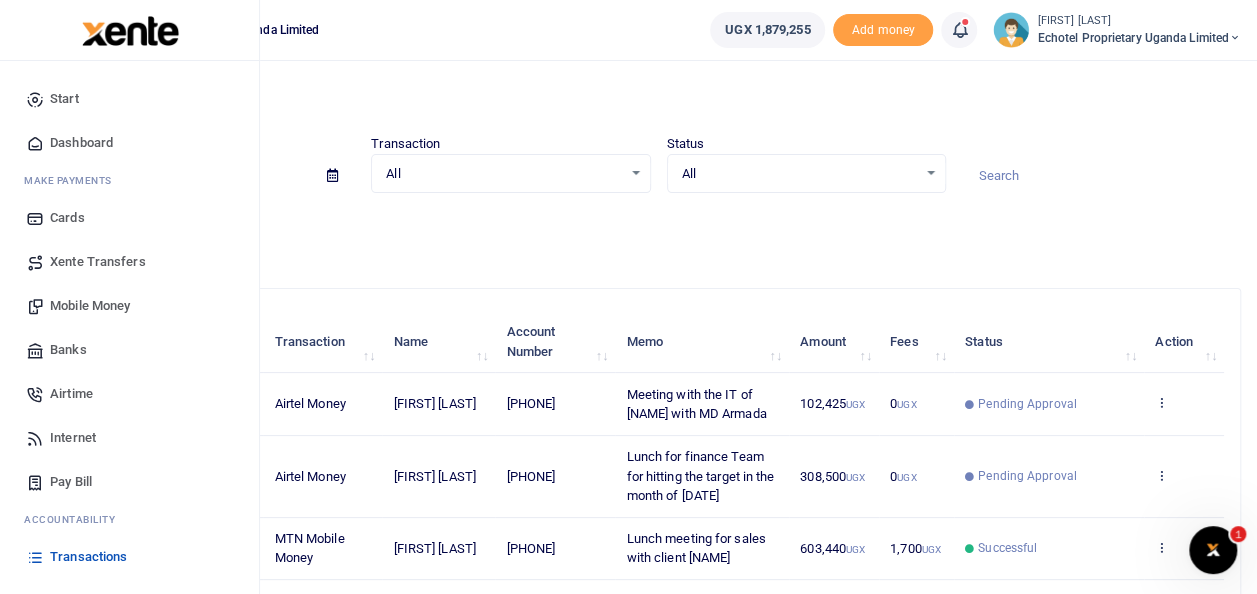 click on "Mobile Money" at bounding box center [90, 306] 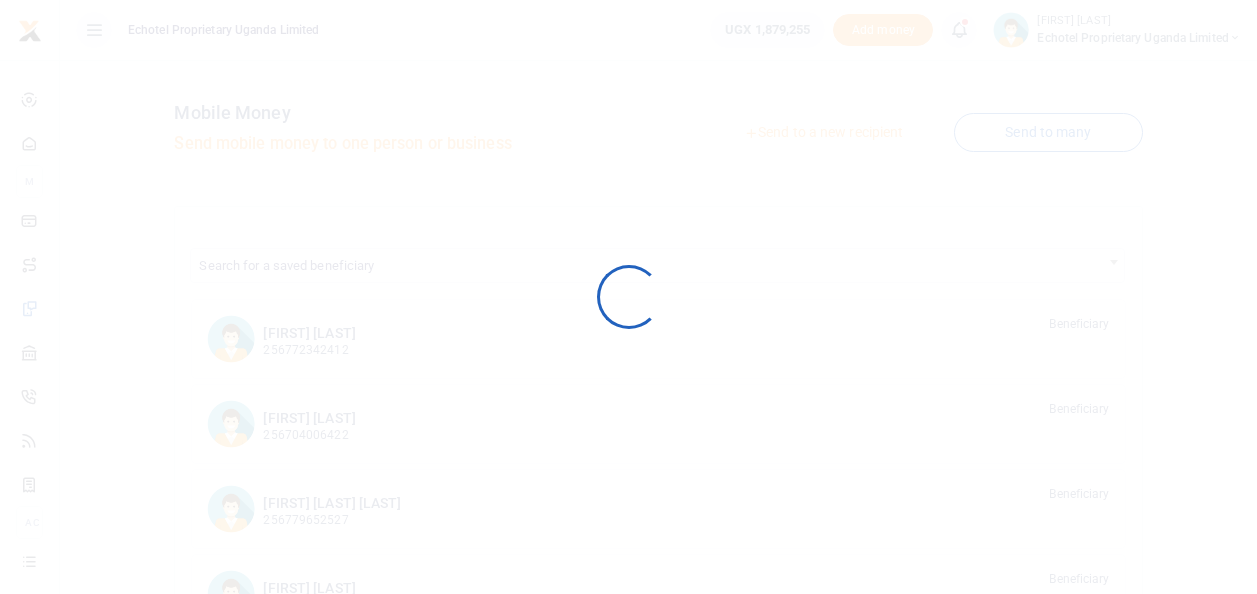scroll, scrollTop: 0, scrollLeft: 0, axis: both 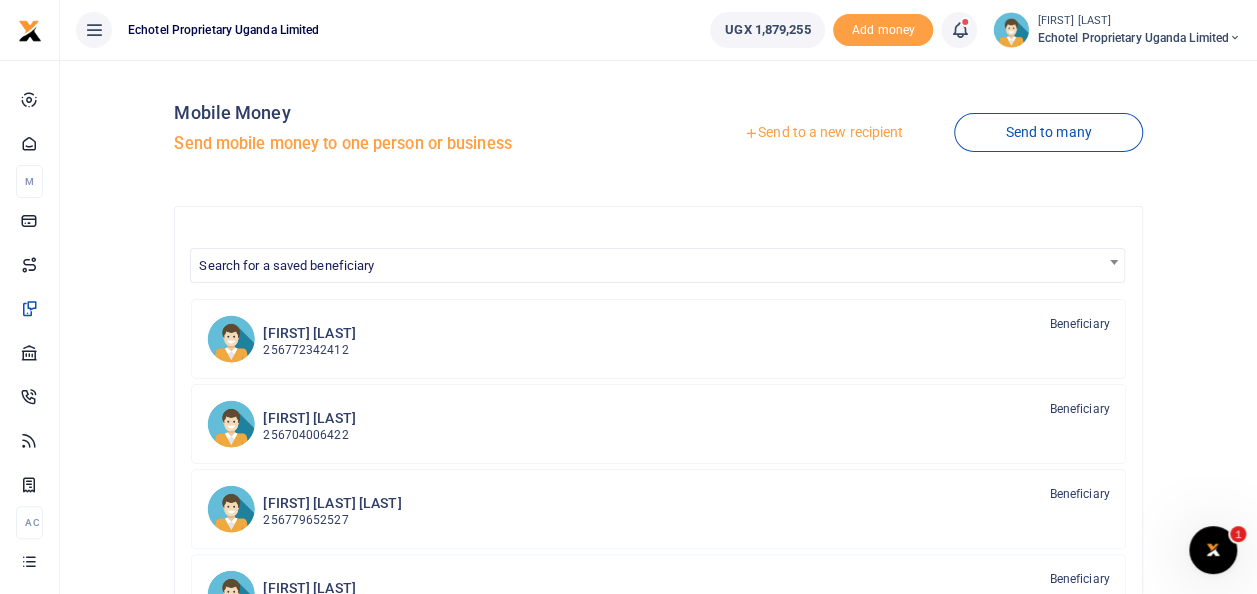 click on "Send to a new recipient" at bounding box center [823, 133] 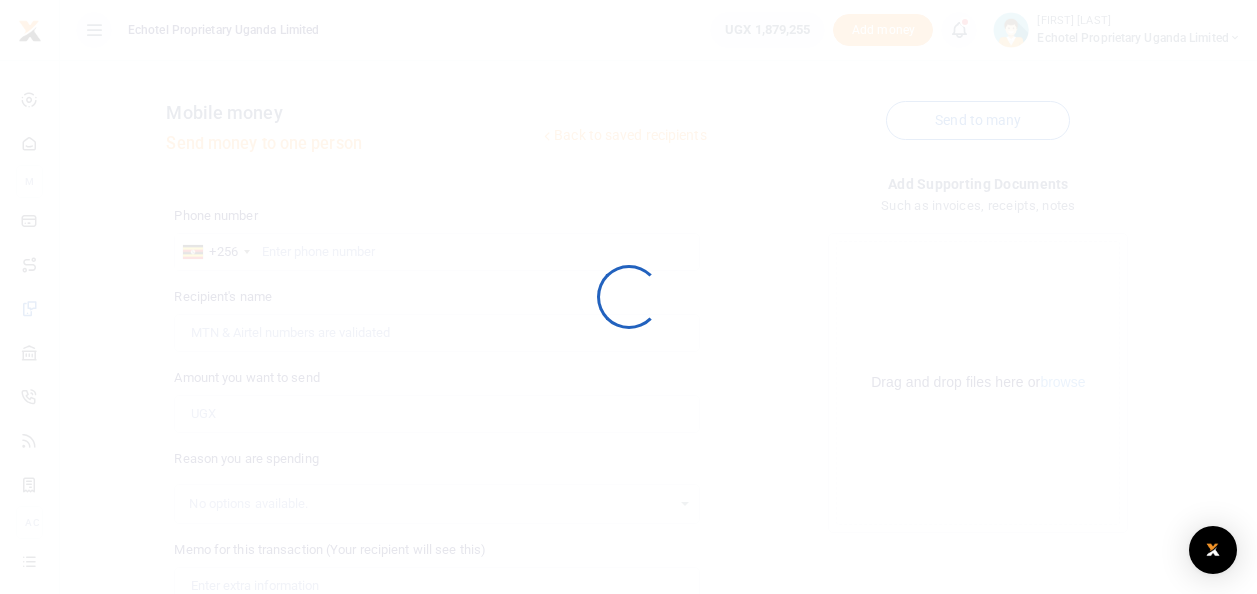 scroll, scrollTop: 0, scrollLeft: 0, axis: both 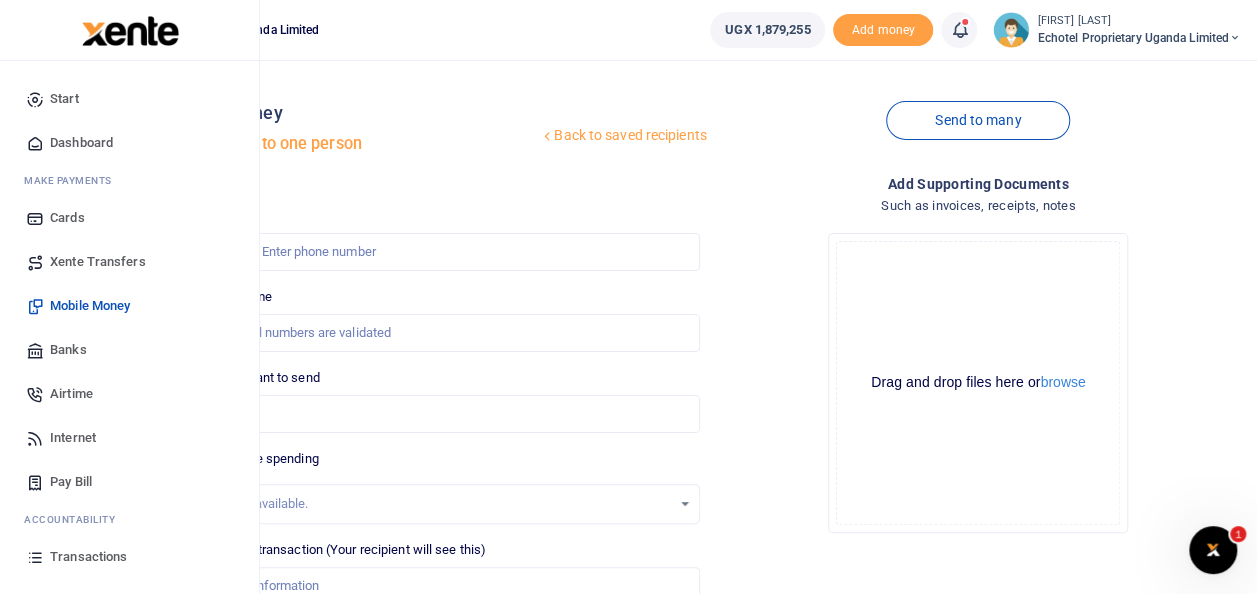 click on "Transactions" at bounding box center (88, 557) 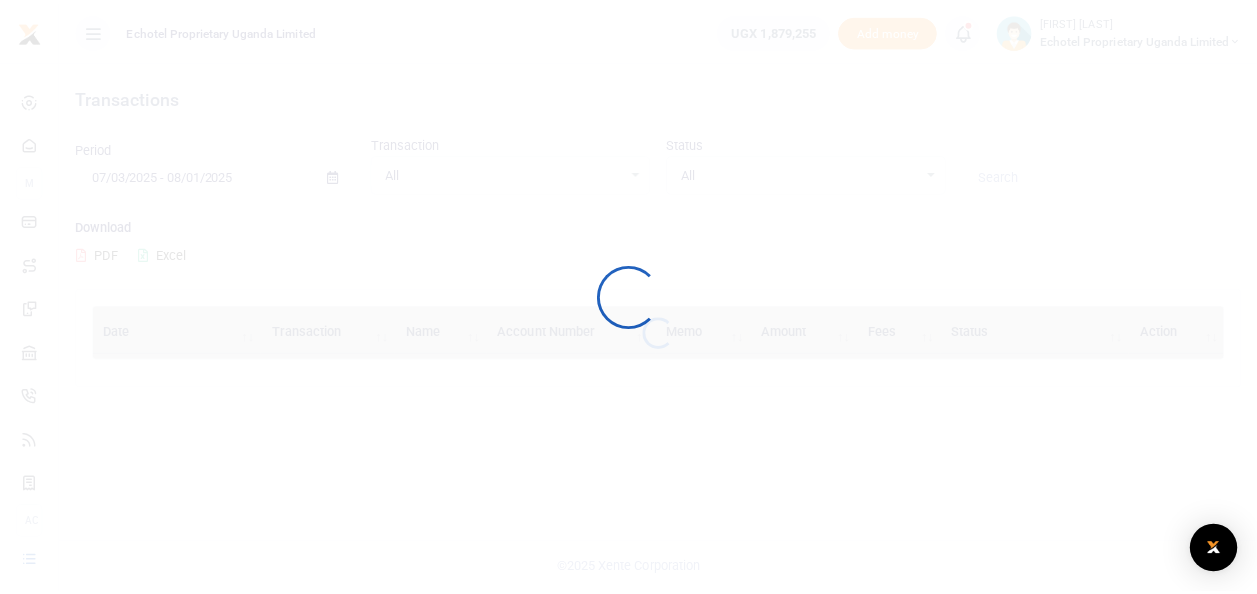 scroll, scrollTop: 0, scrollLeft: 0, axis: both 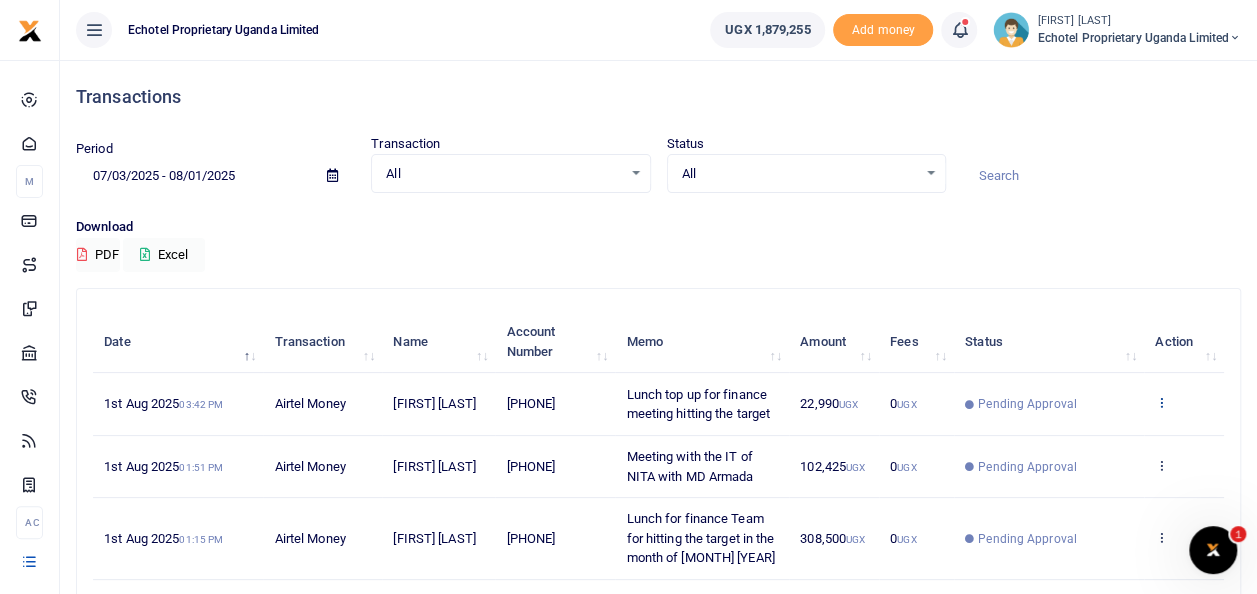 click at bounding box center [1161, 402] 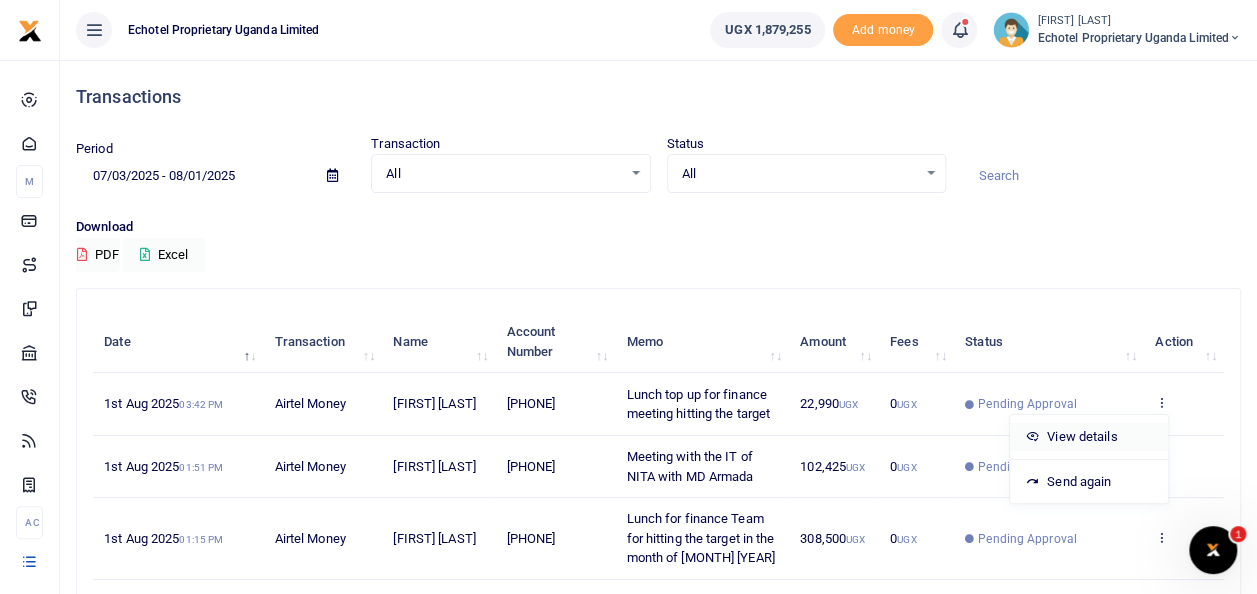 click on "View details" at bounding box center (1089, 437) 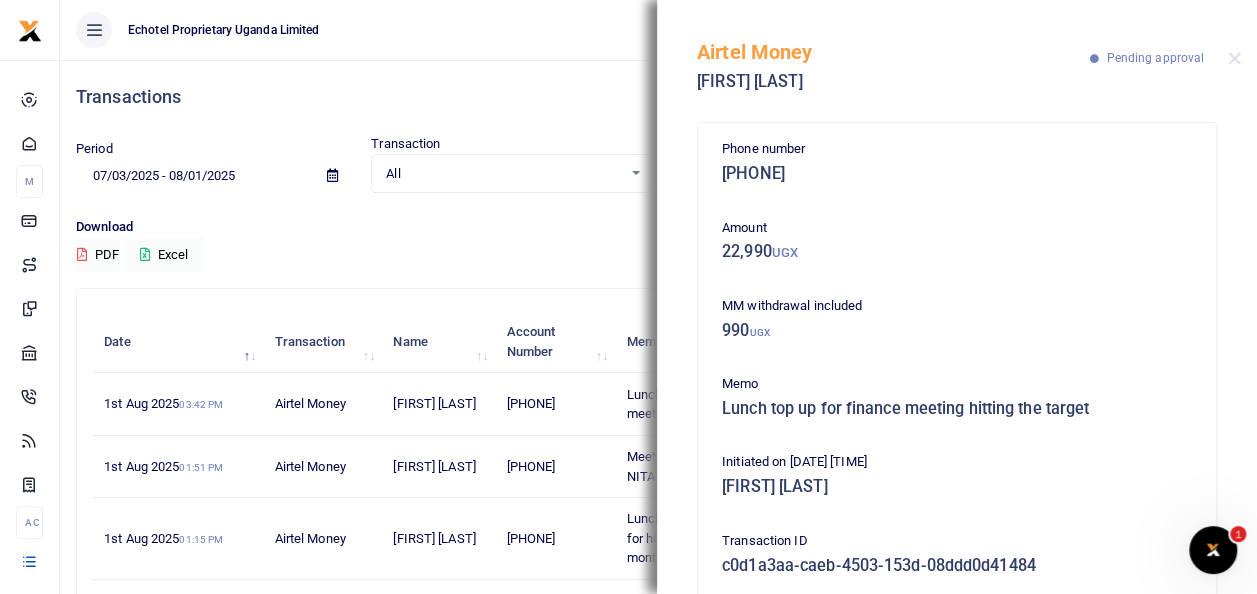 scroll, scrollTop: 244, scrollLeft: 0, axis: vertical 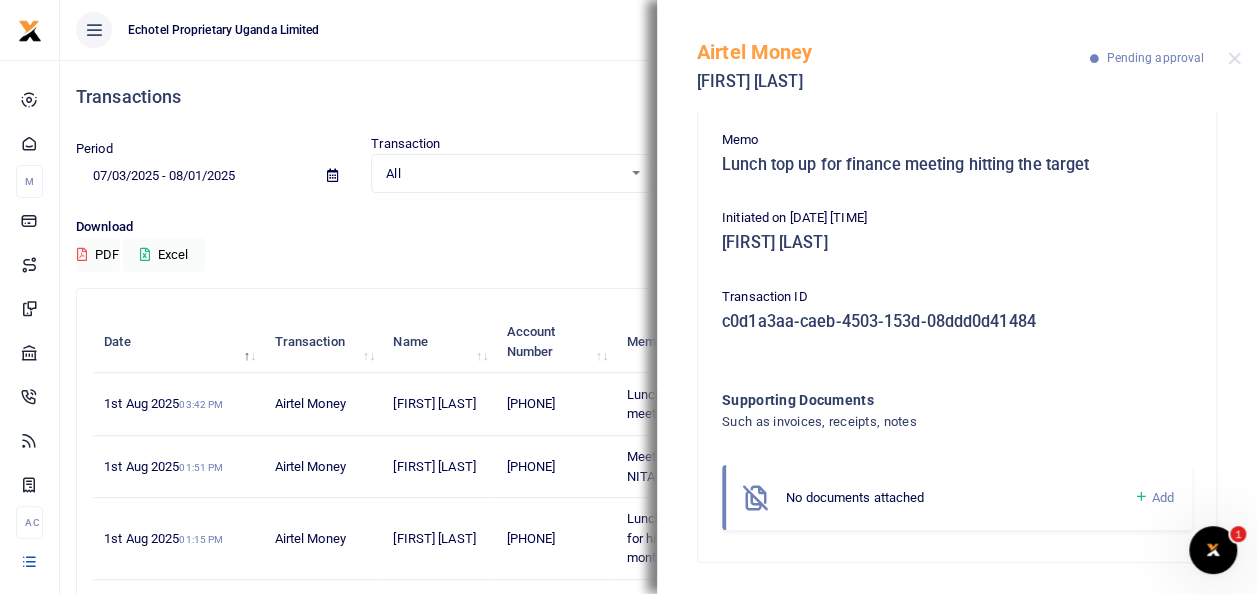 click on "Add" at bounding box center [1163, 497] 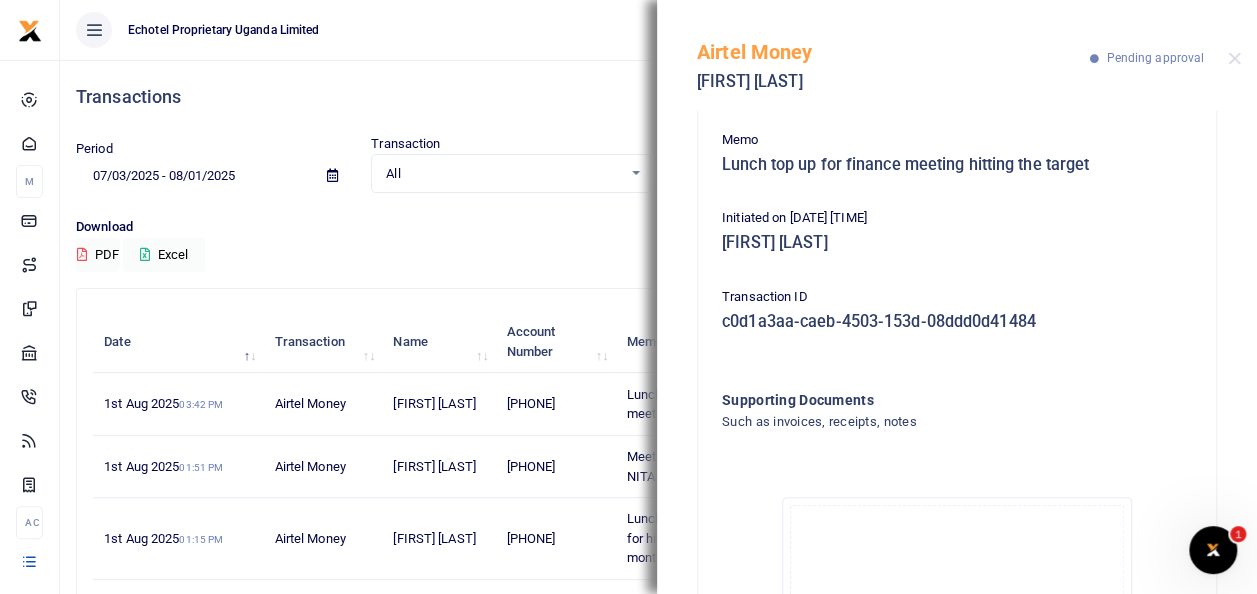 scroll, scrollTop: 469, scrollLeft: 0, axis: vertical 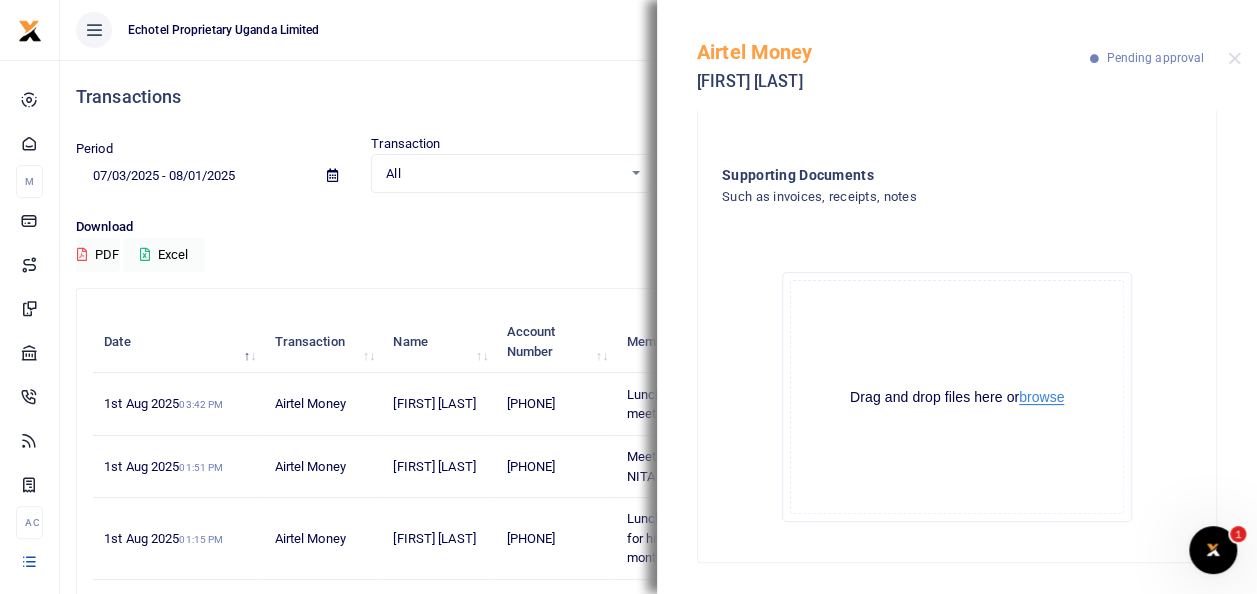 click on "browse" at bounding box center (1041, 397) 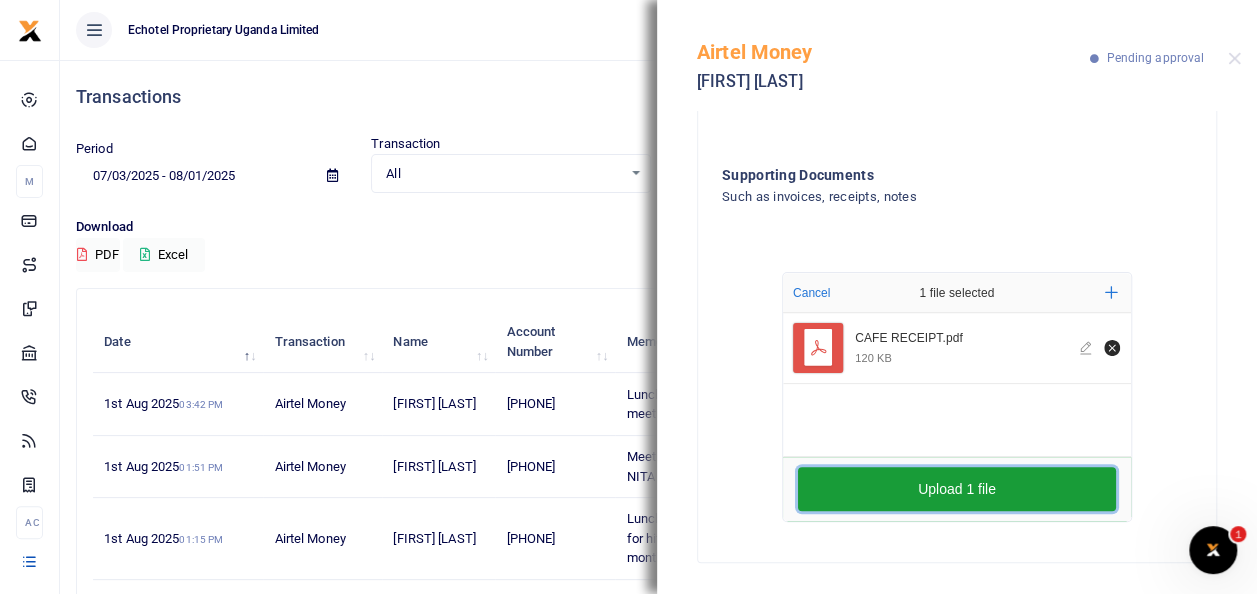 click on "Upload 1 file" at bounding box center [957, 489] 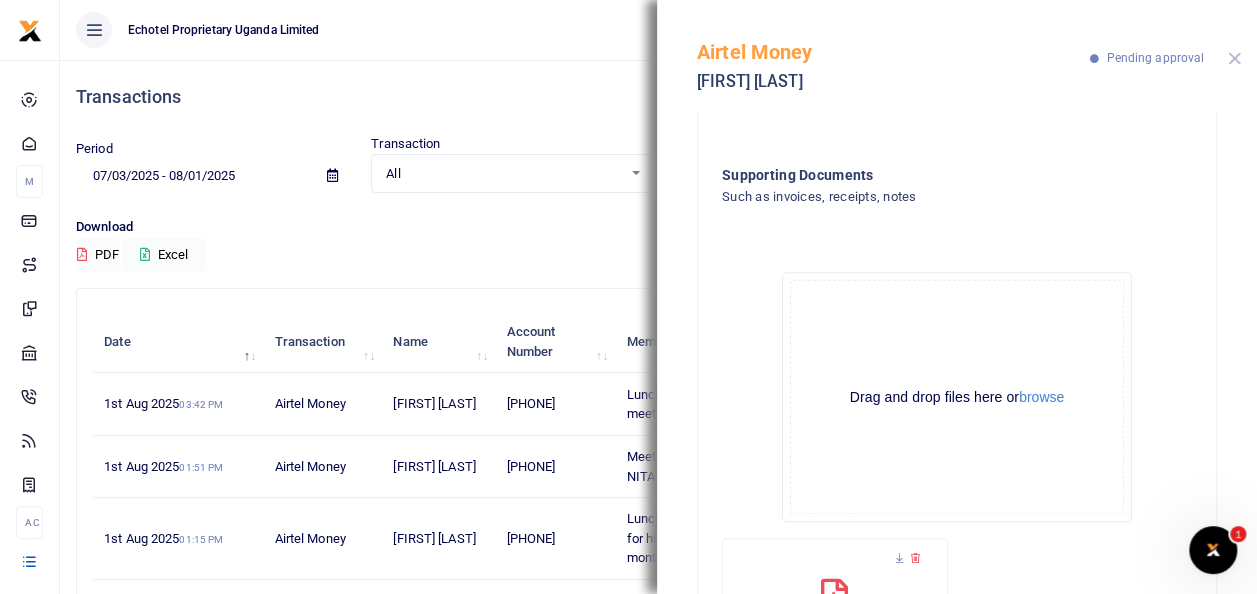 click at bounding box center (1234, 58) 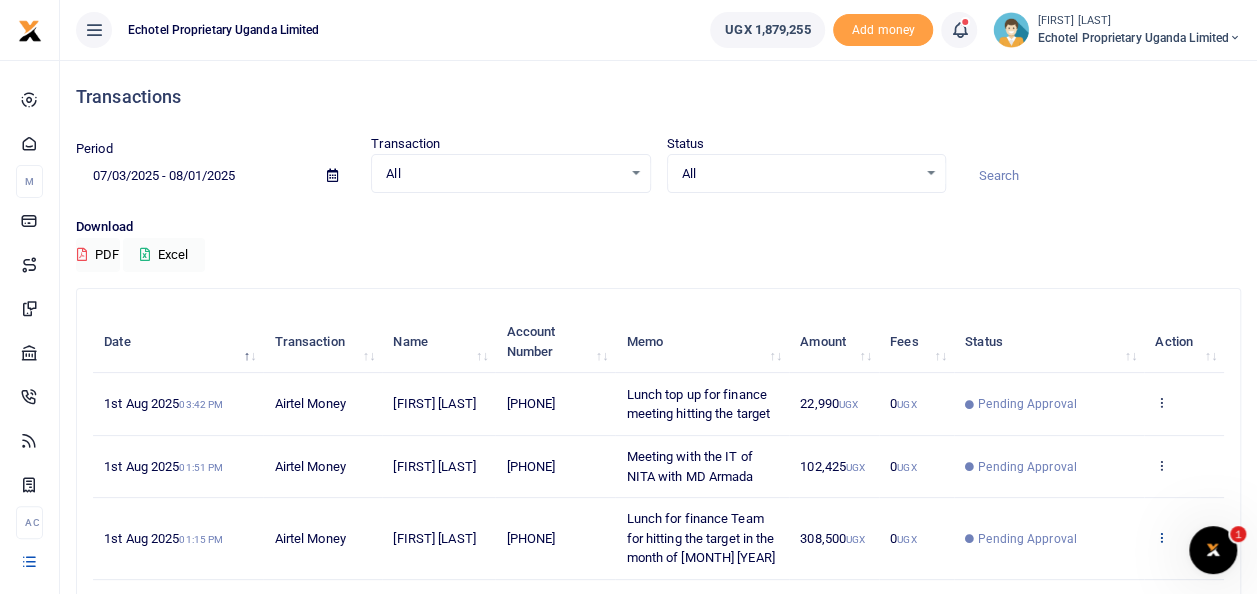 click at bounding box center [1161, 537] 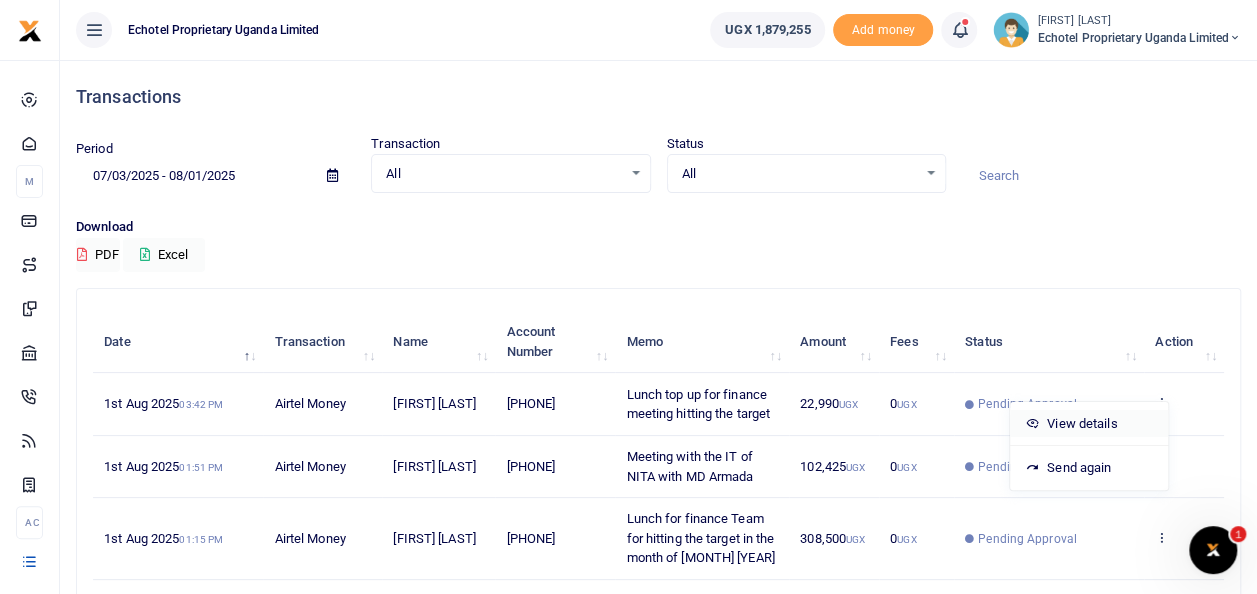 click on "View details" at bounding box center (1089, 424) 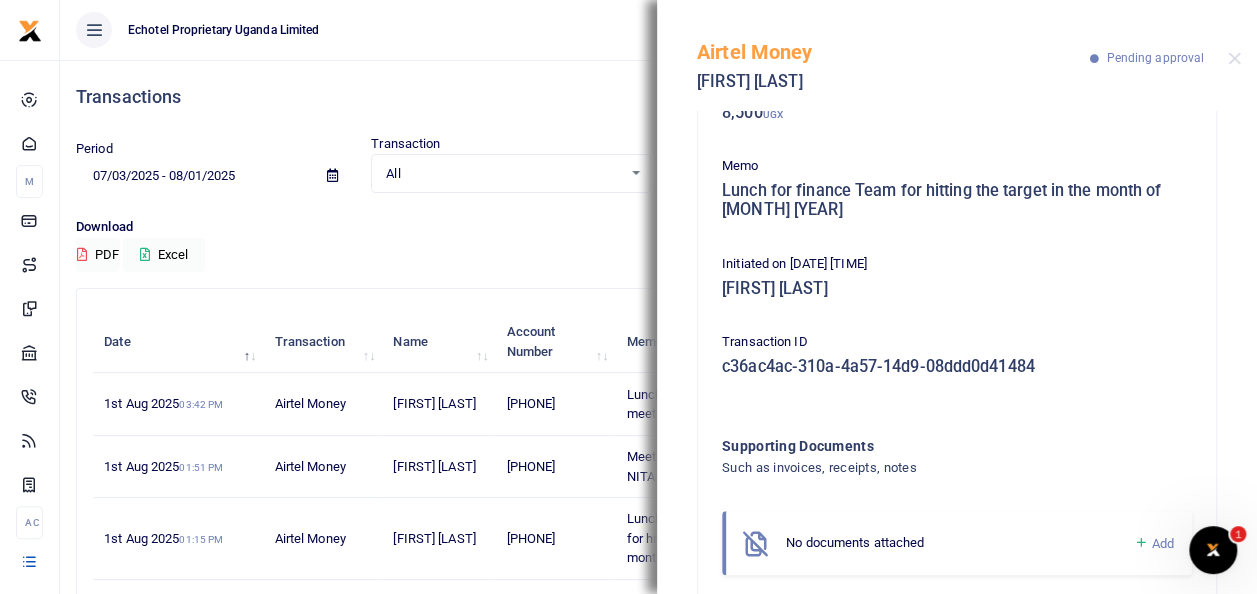 scroll, scrollTop: 252, scrollLeft: 0, axis: vertical 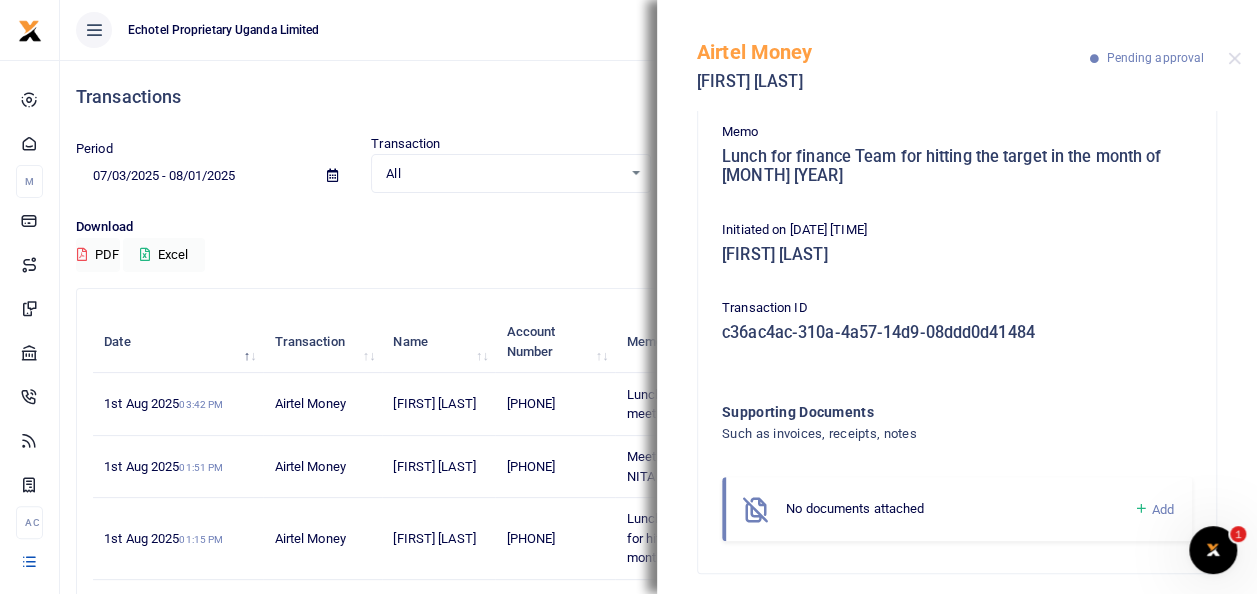 click on "Add" at bounding box center (1163, 509) 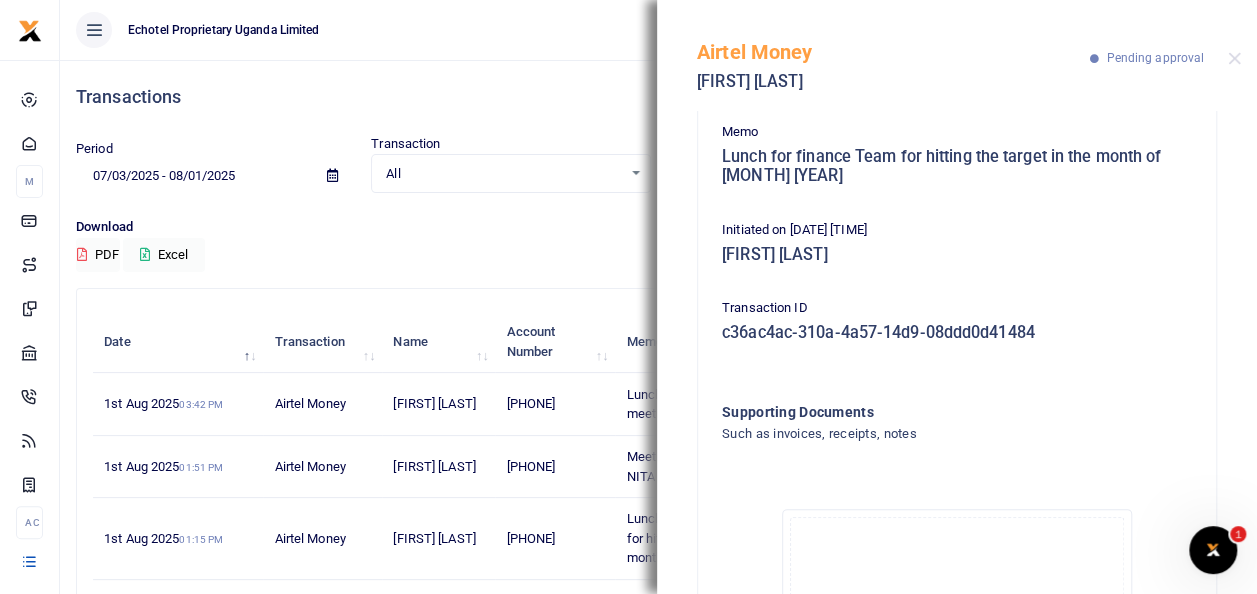 scroll, scrollTop: 488, scrollLeft: 0, axis: vertical 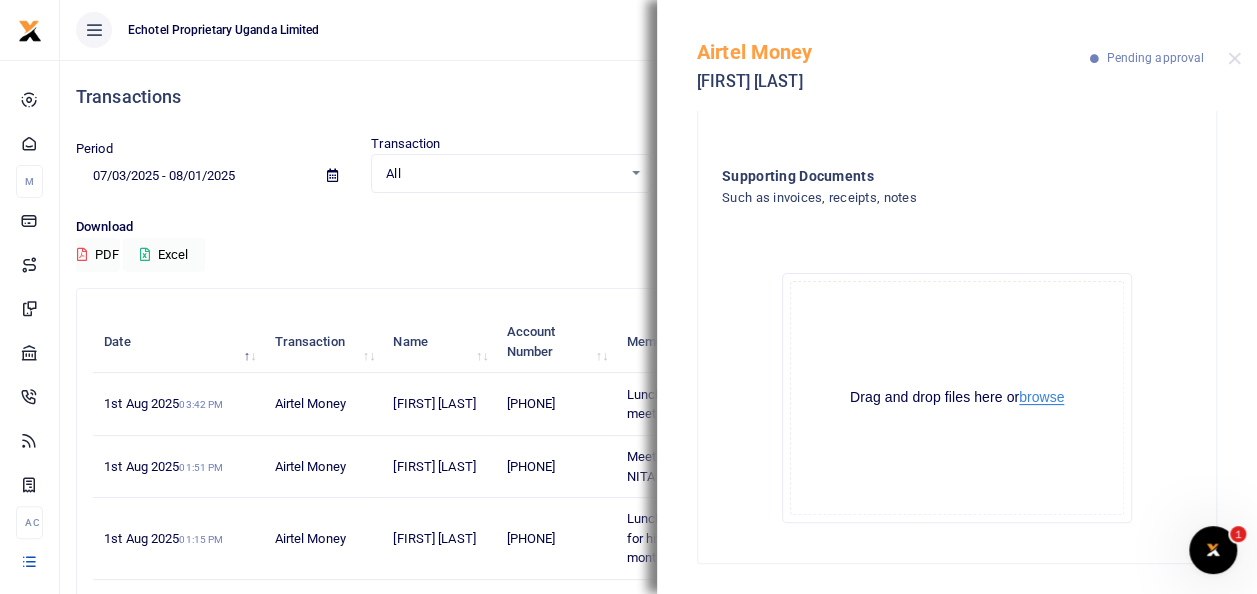 click on "browse" at bounding box center [1041, 397] 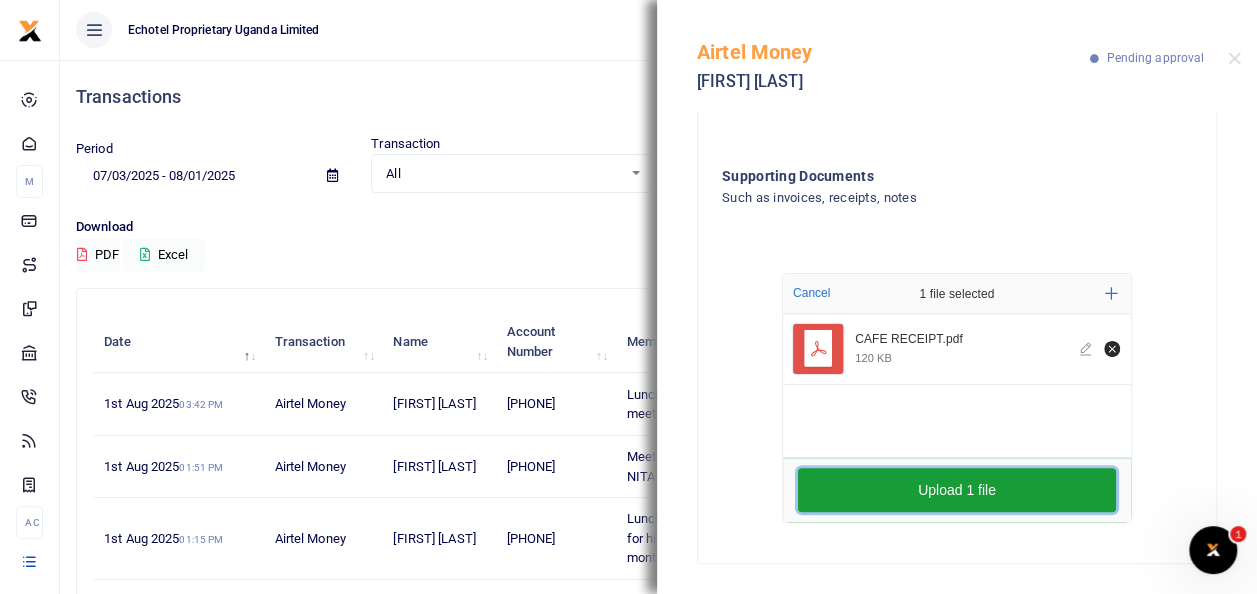 click on "Upload 1 file" at bounding box center (957, 490) 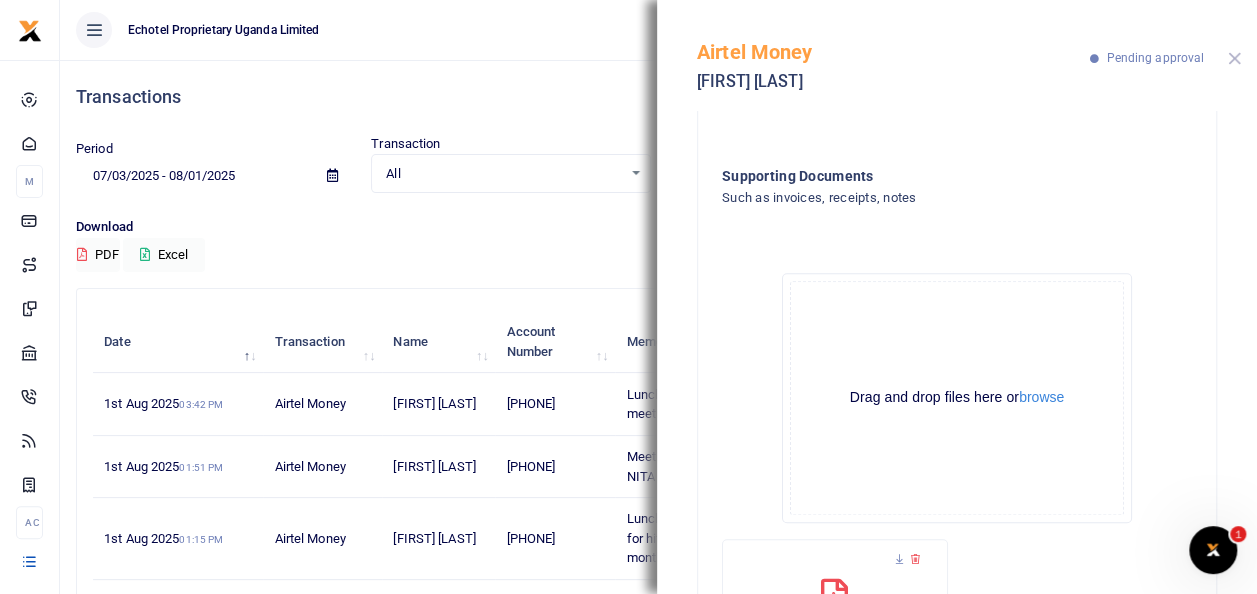 click at bounding box center [1234, 58] 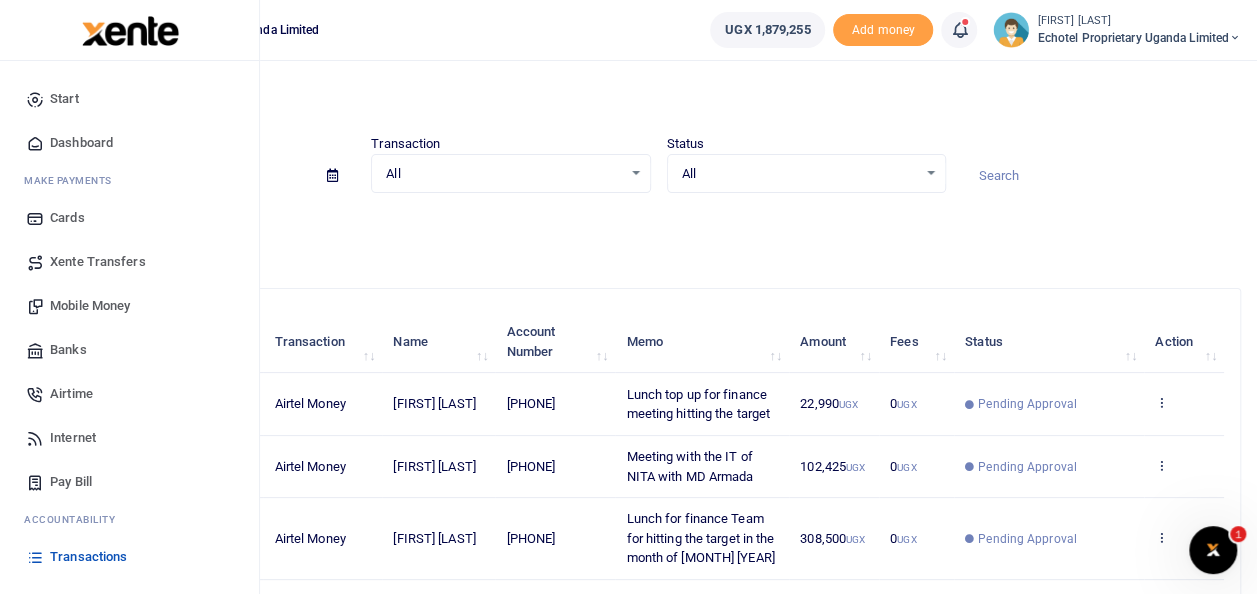 click on "Mobile Money" at bounding box center (90, 306) 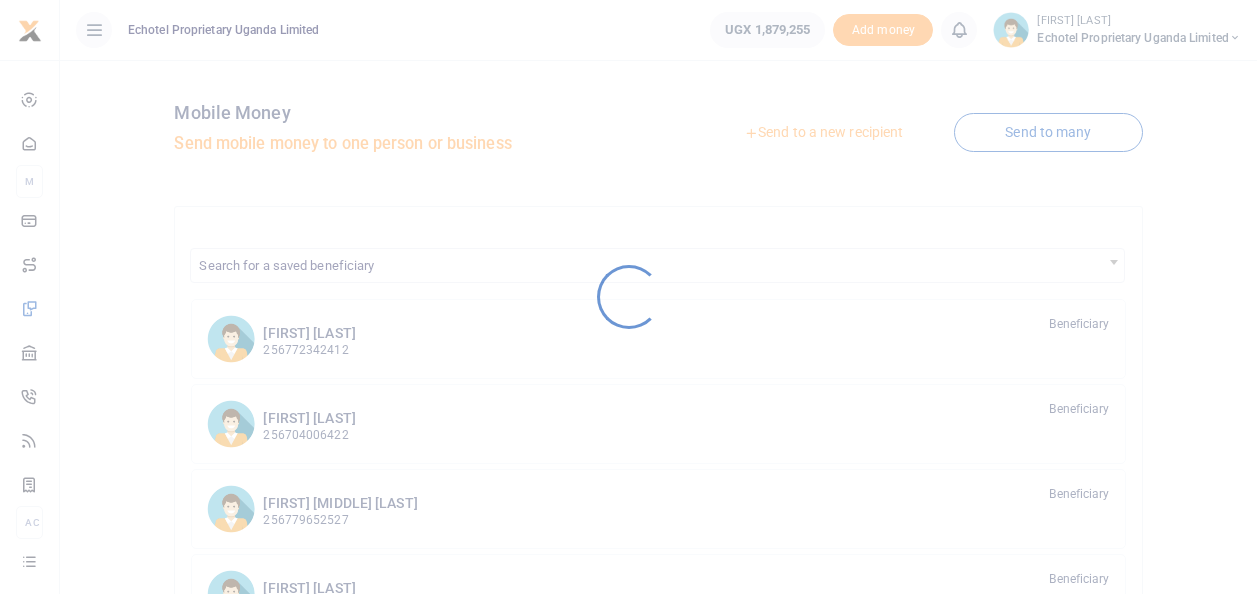 scroll, scrollTop: 0, scrollLeft: 0, axis: both 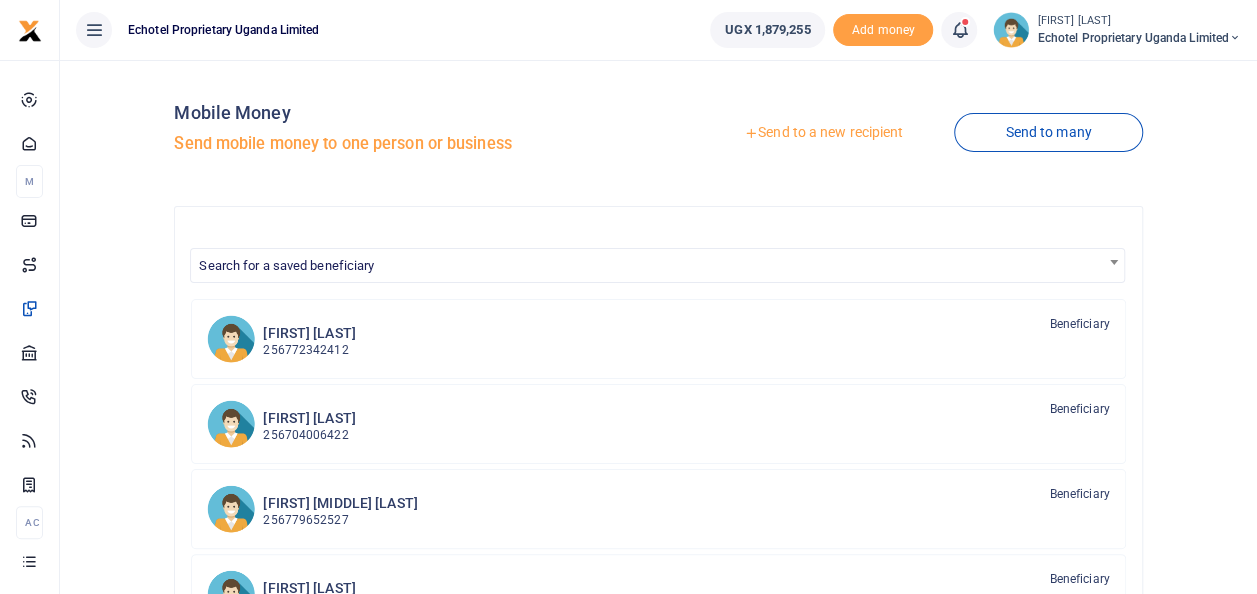 click on "Send to a new recipient" at bounding box center (823, 133) 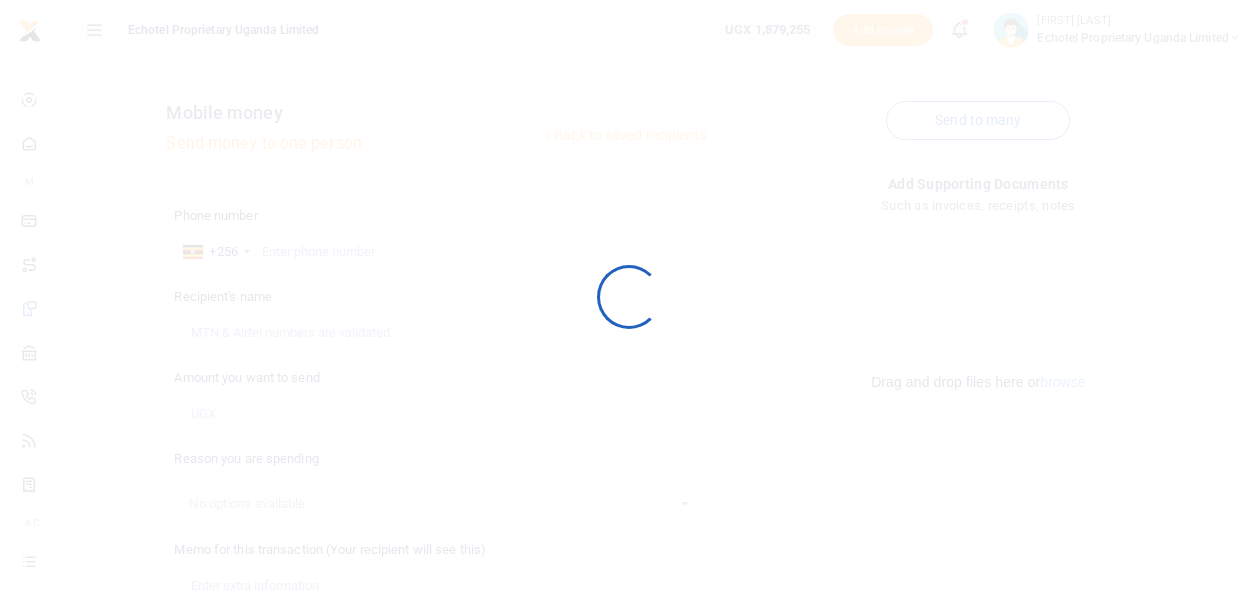 scroll, scrollTop: 0, scrollLeft: 0, axis: both 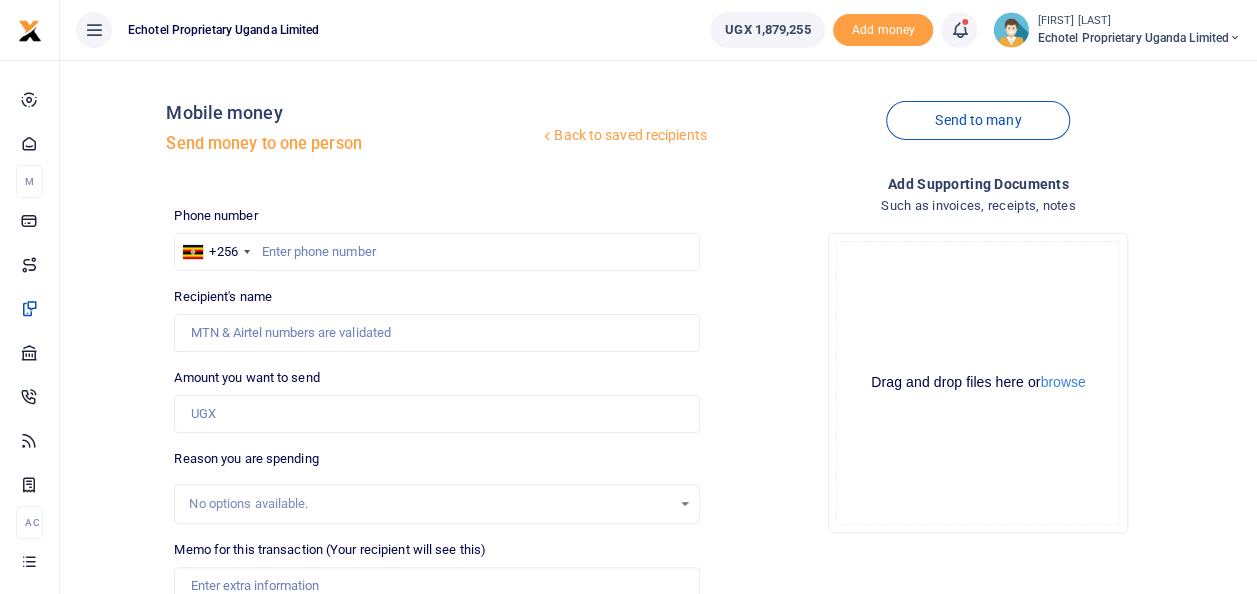 click at bounding box center [628, 297] 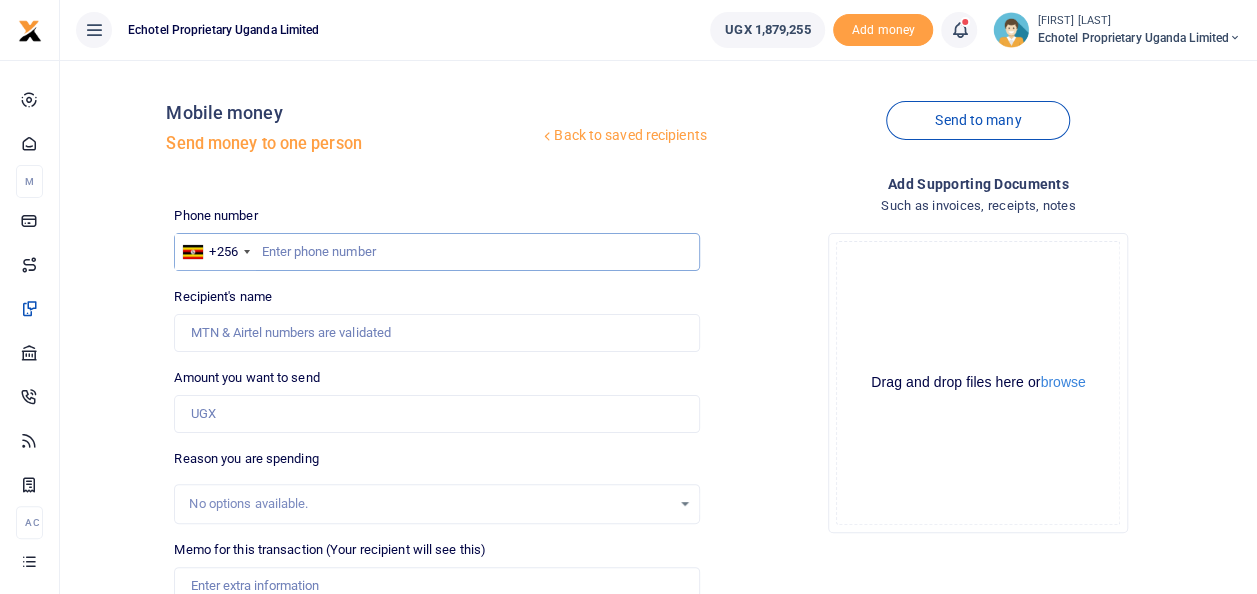 click at bounding box center [436, 252] 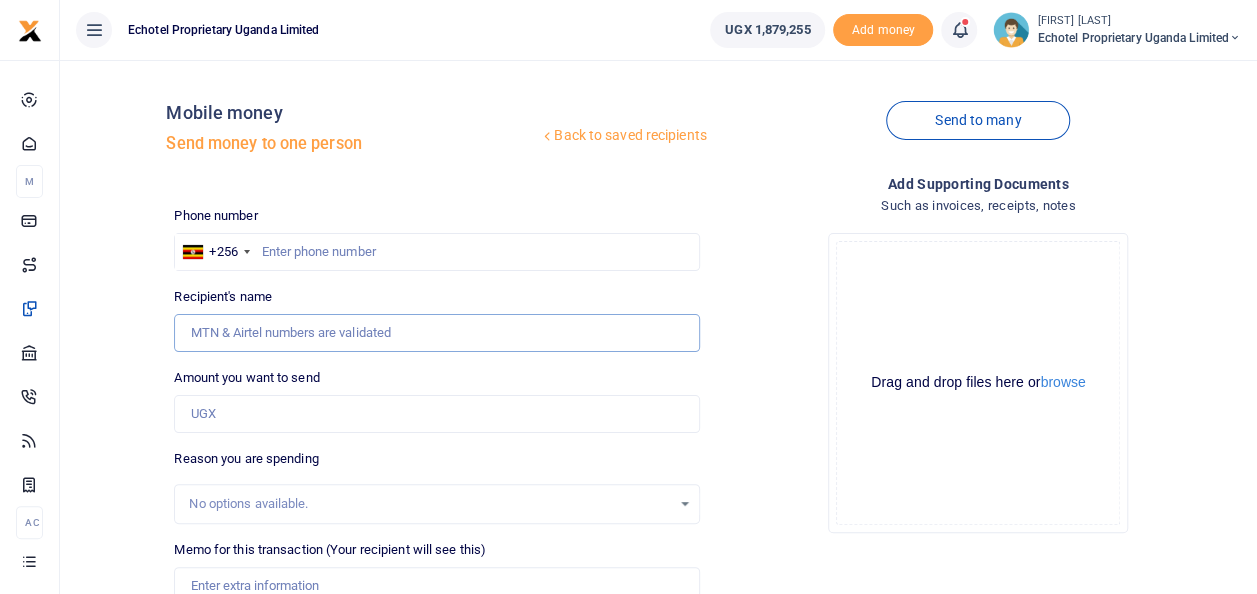 click on "Recipient's name" at bounding box center (436, 333) 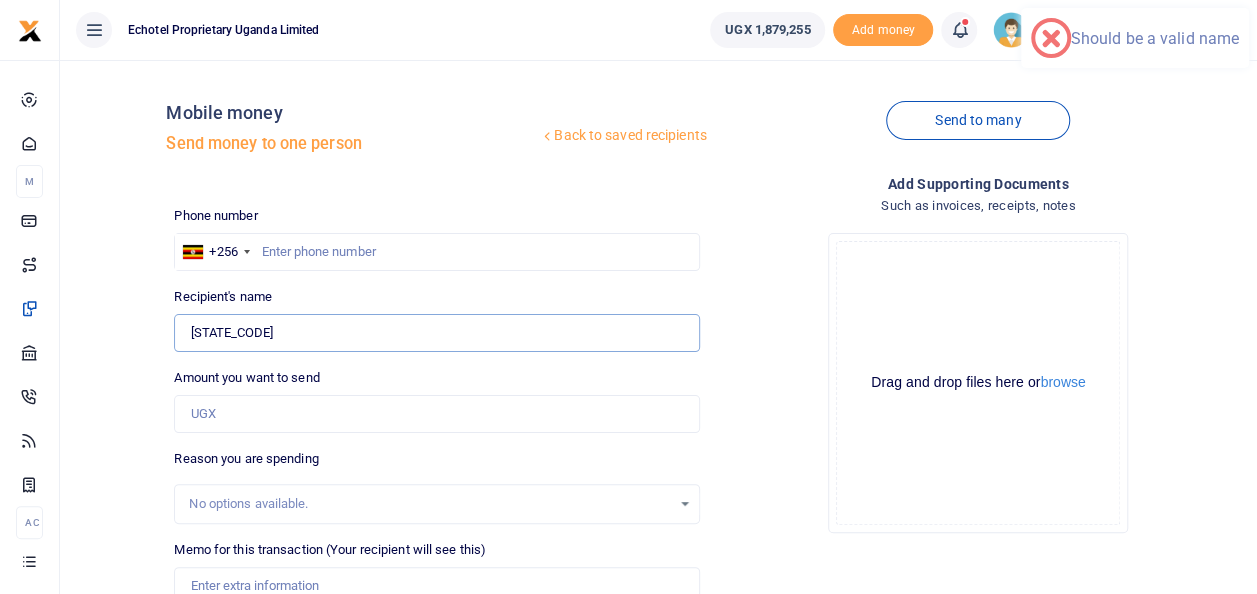 type on "[NAME] [NAME] [NAME]" 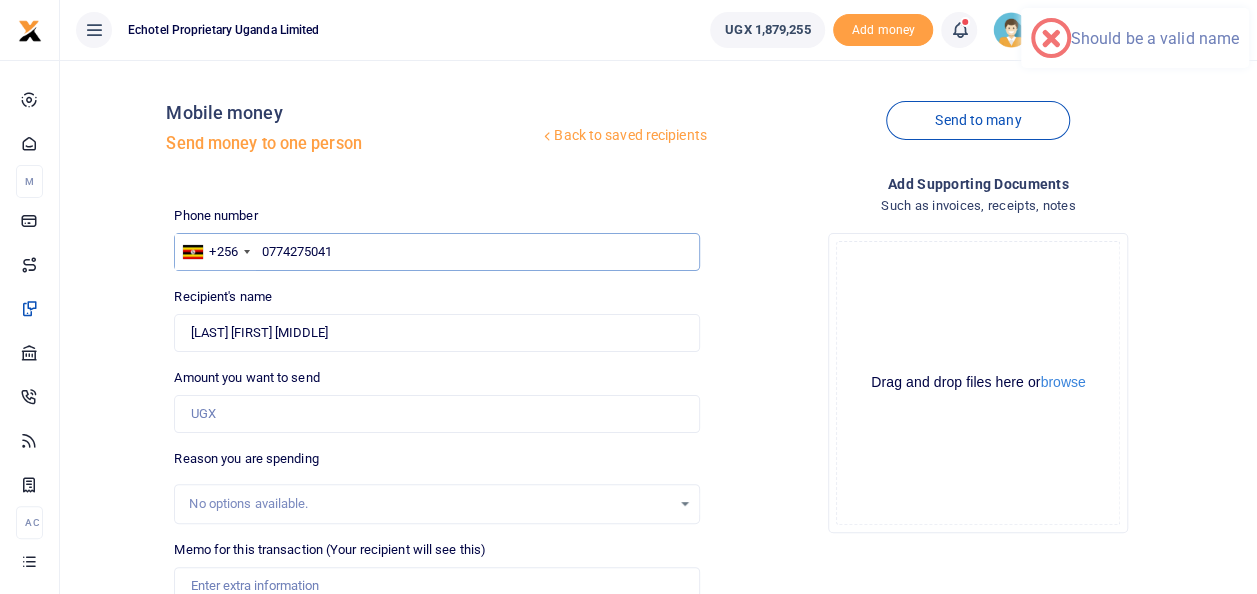 click on "0774275041" at bounding box center (436, 252) 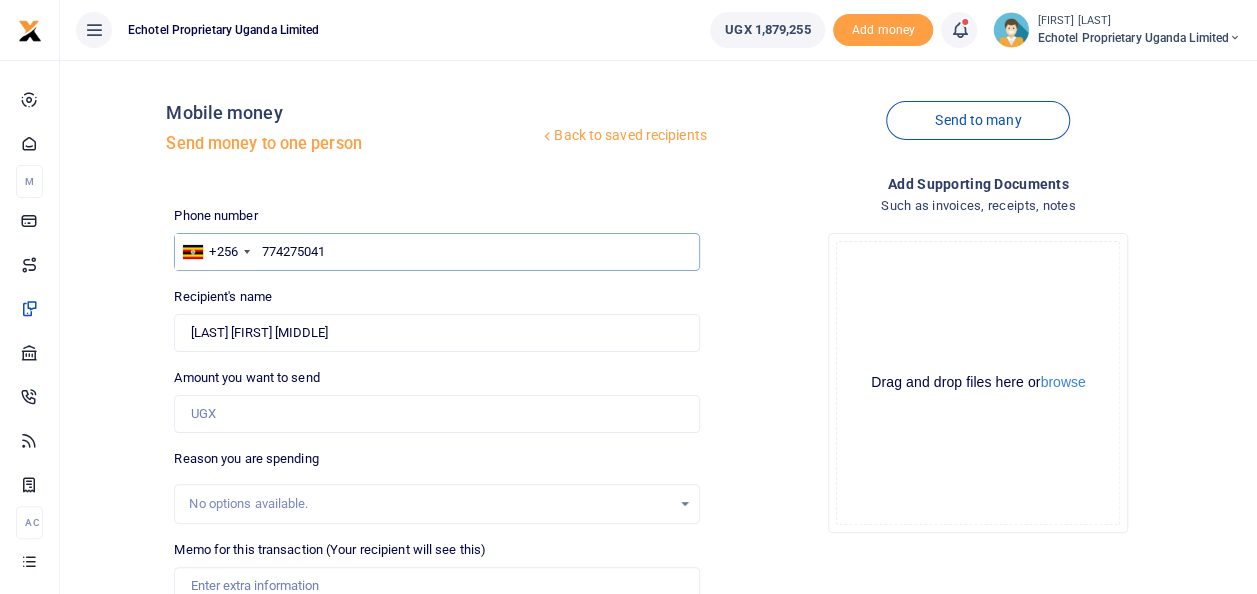 type on "774275041" 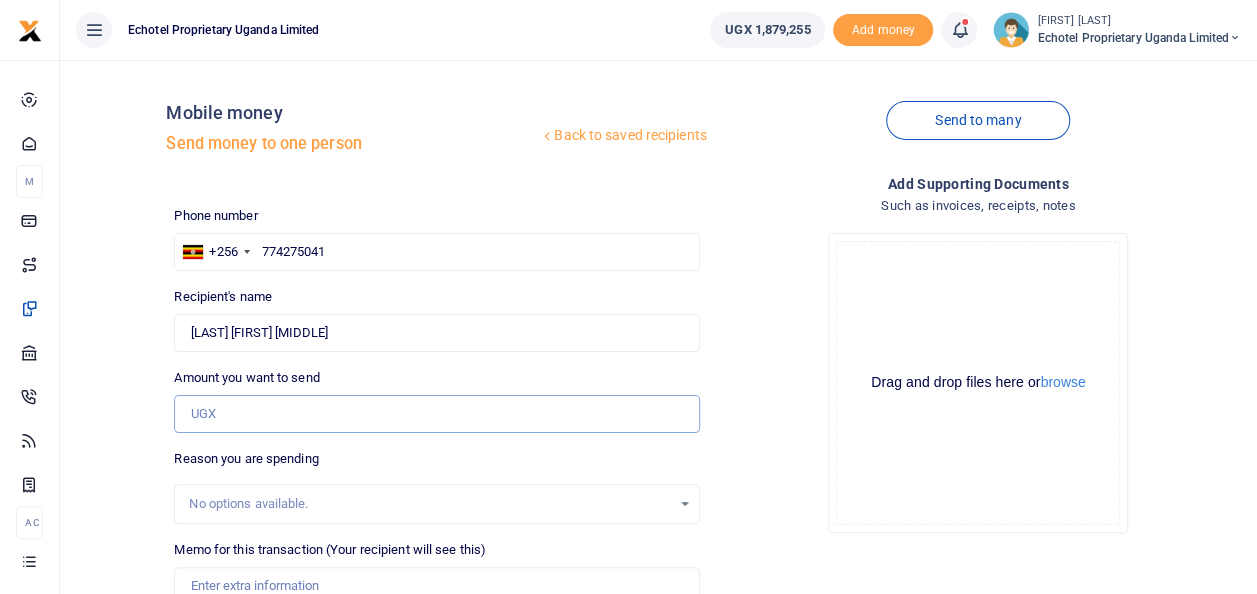 click on "Amount you want to send" at bounding box center [436, 414] 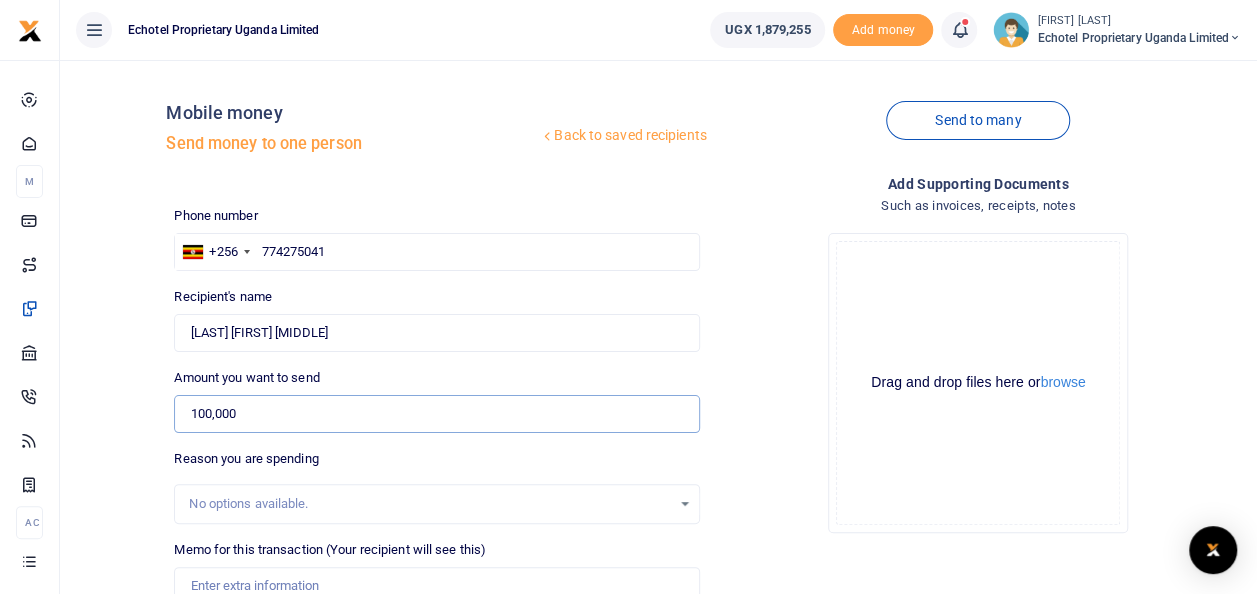 type on "100,000" 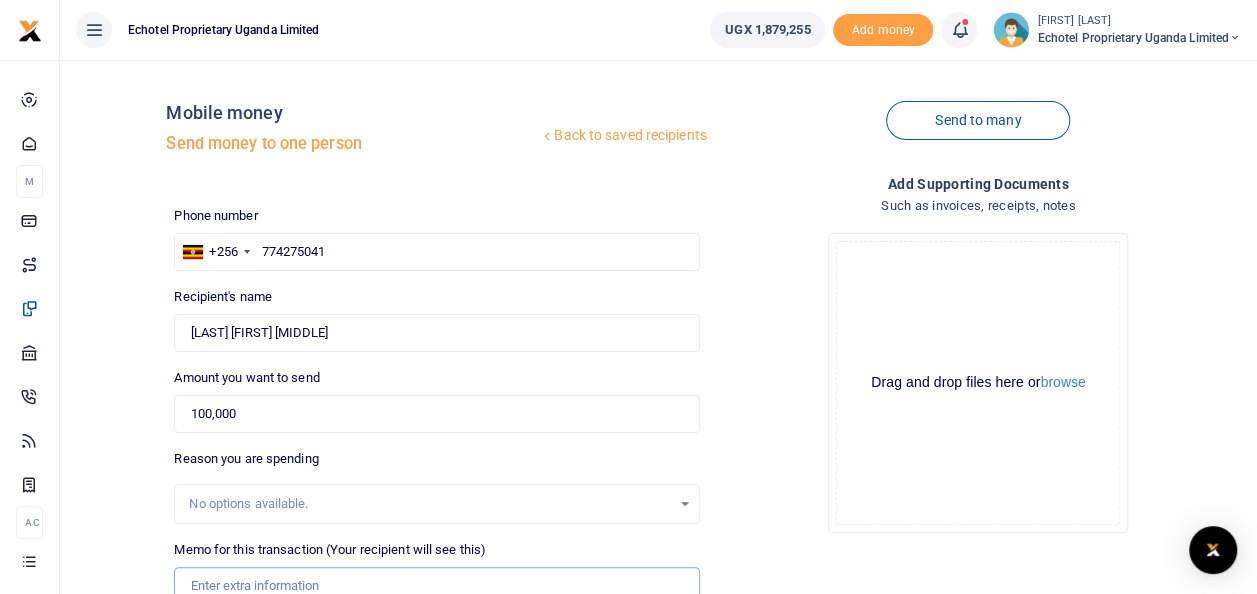 click on "Memo for this transaction (Your recipient will see this)" at bounding box center (436, 586) 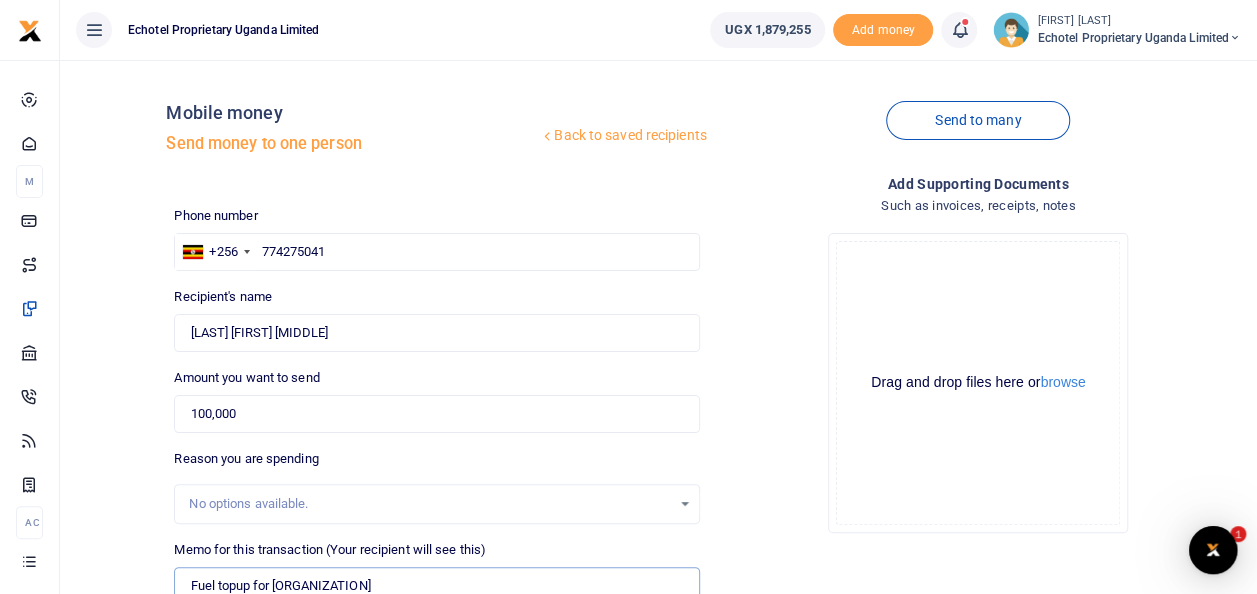 scroll, scrollTop: 0, scrollLeft: 0, axis: both 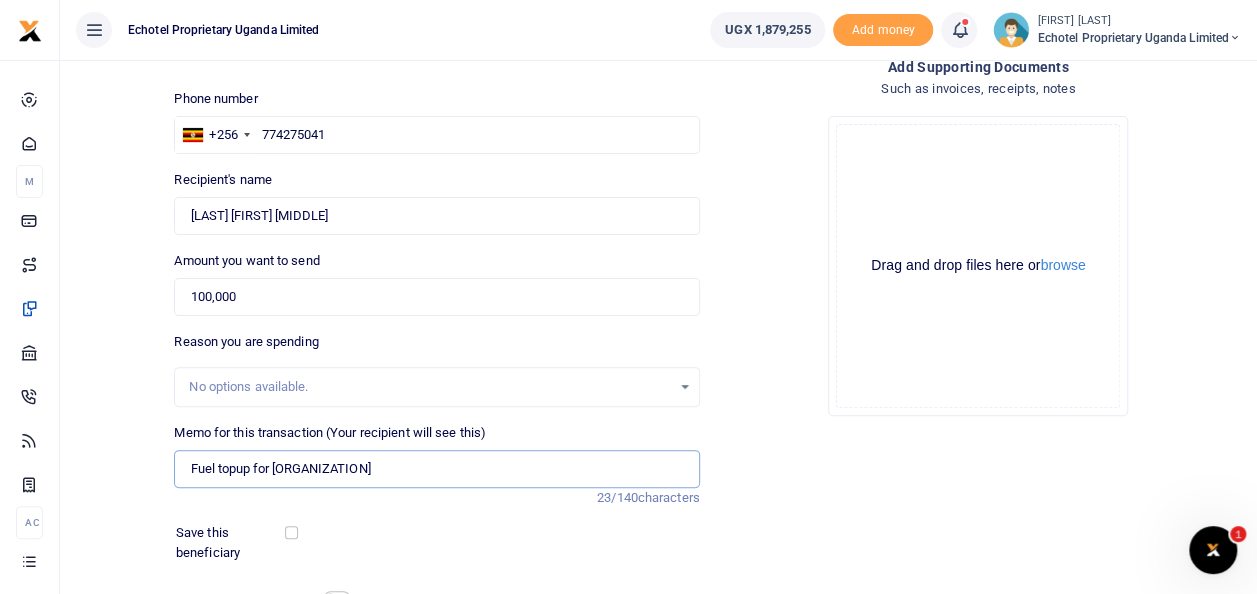 type on "Fuel topup for UBL 418Z" 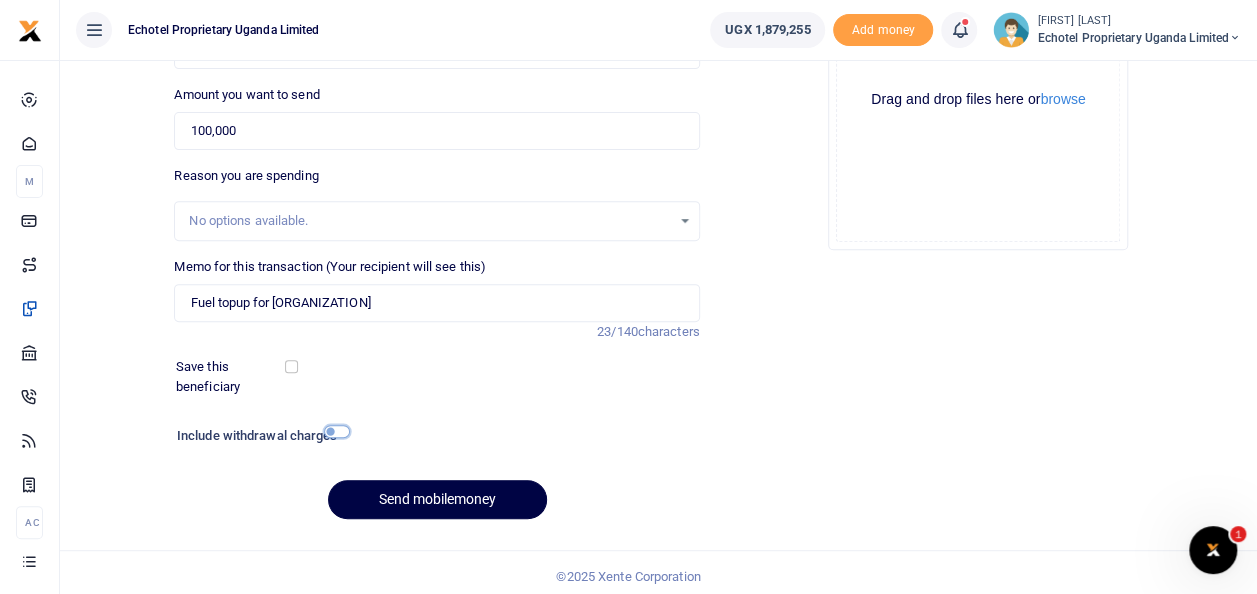 click at bounding box center [337, 431] 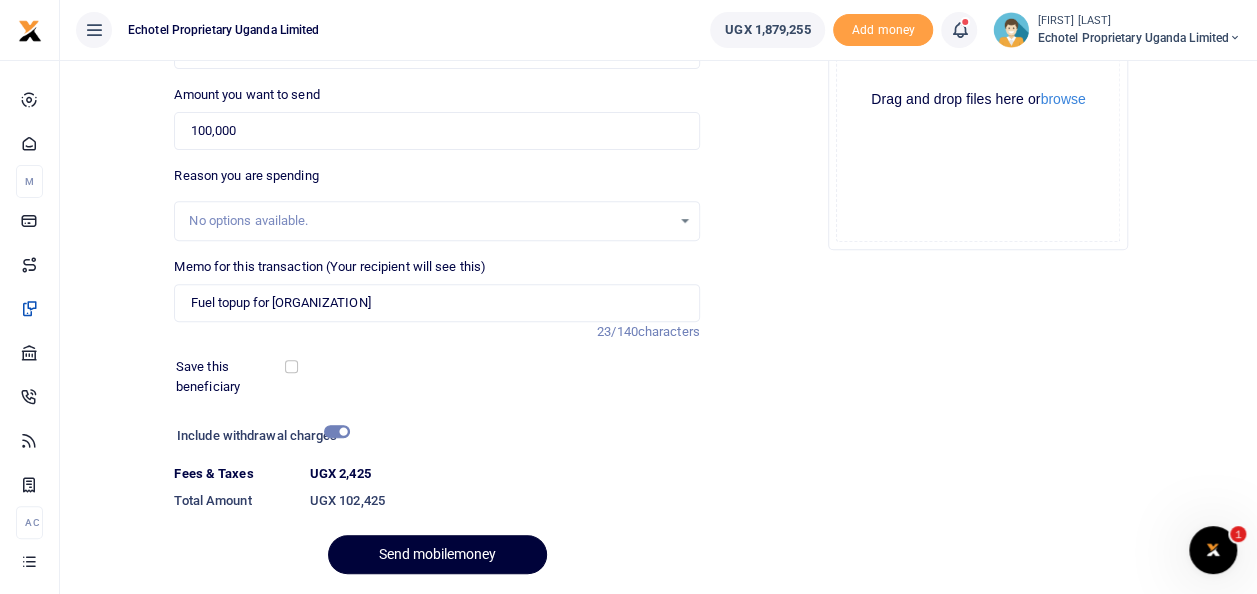 click on "Send mobilemoney" at bounding box center [437, 554] 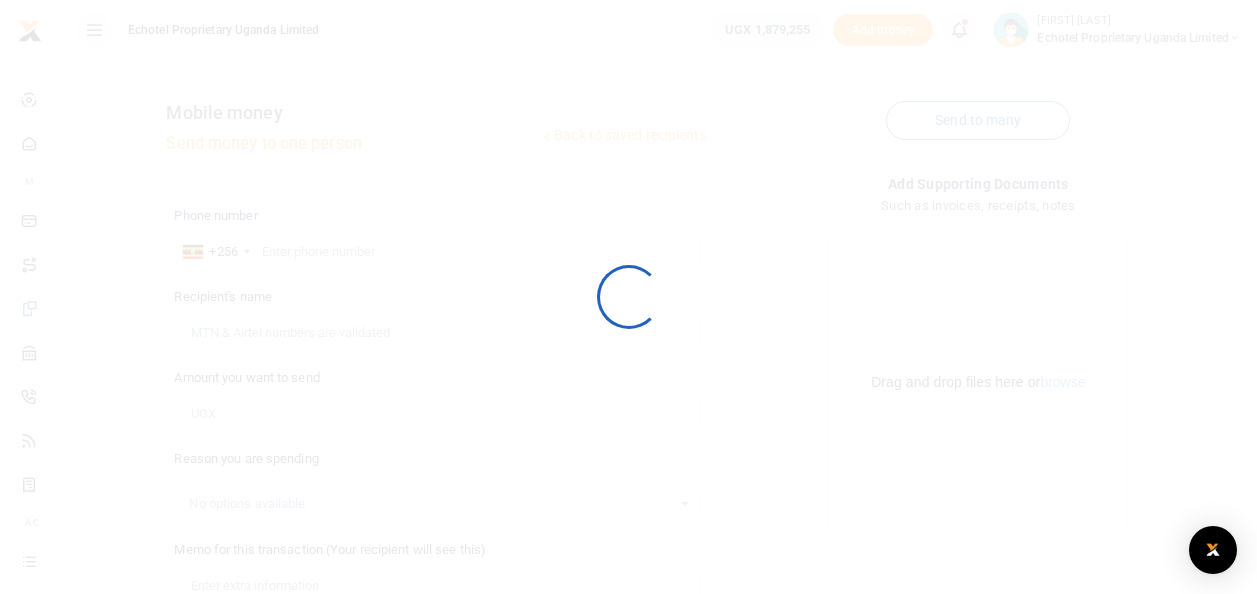 scroll, scrollTop: 283, scrollLeft: 0, axis: vertical 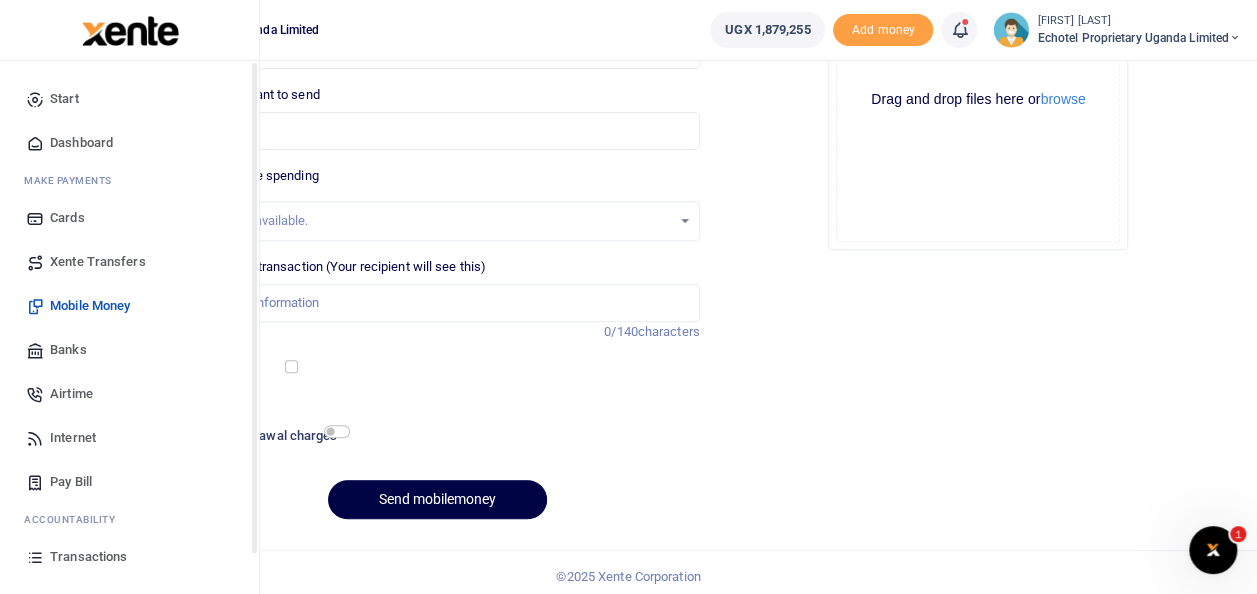 click on "Transactions" at bounding box center [88, 557] 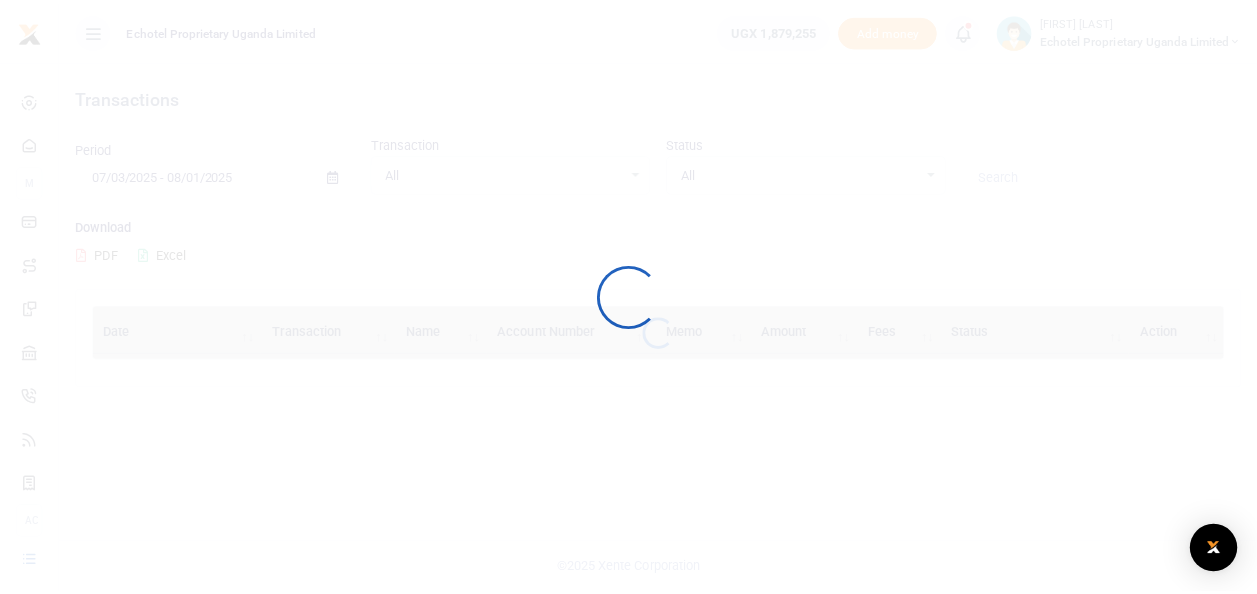 scroll, scrollTop: 0, scrollLeft: 0, axis: both 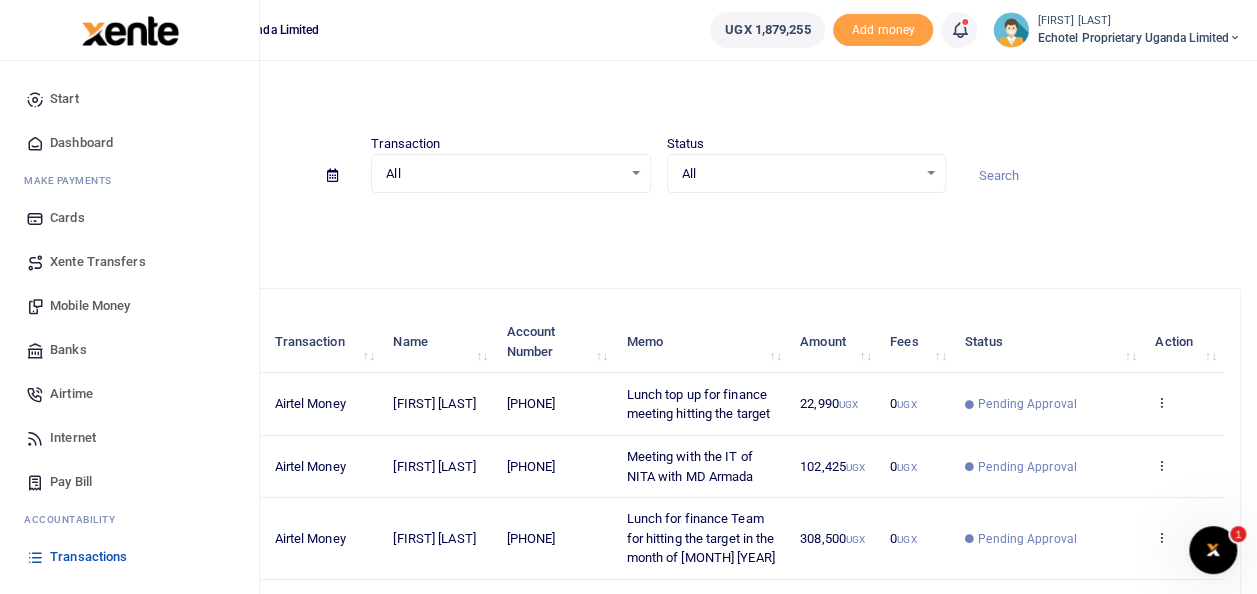 click on "Transactions" at bounding box center [88, 557] 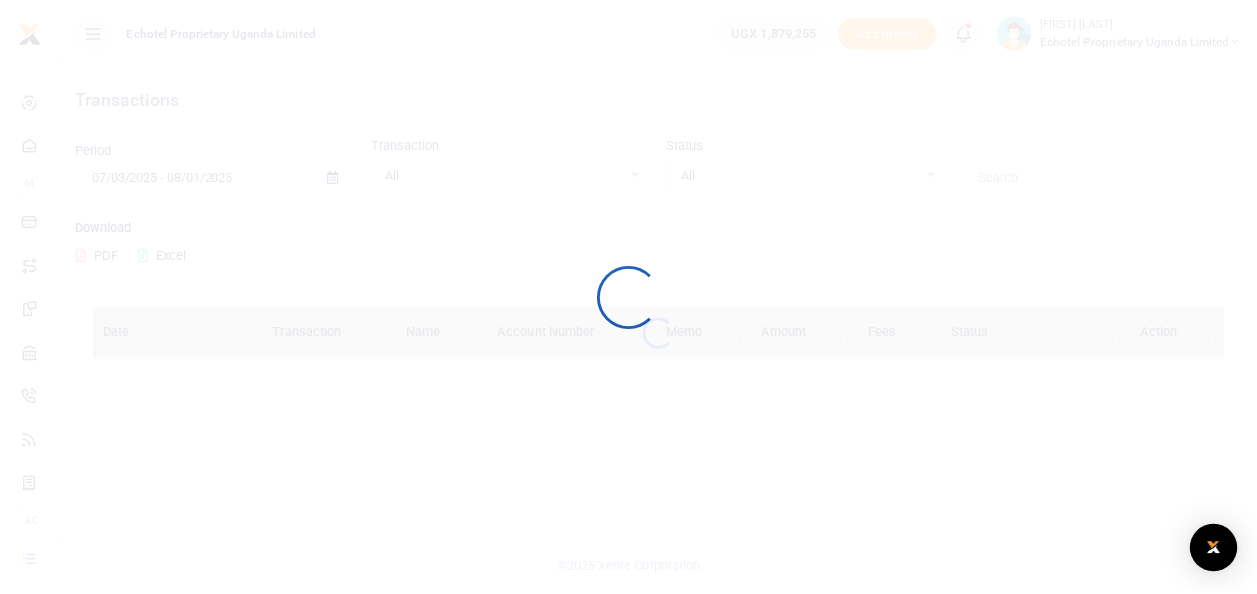 scroll, scrollTop: 0, scrollLeft: 0, axis: both 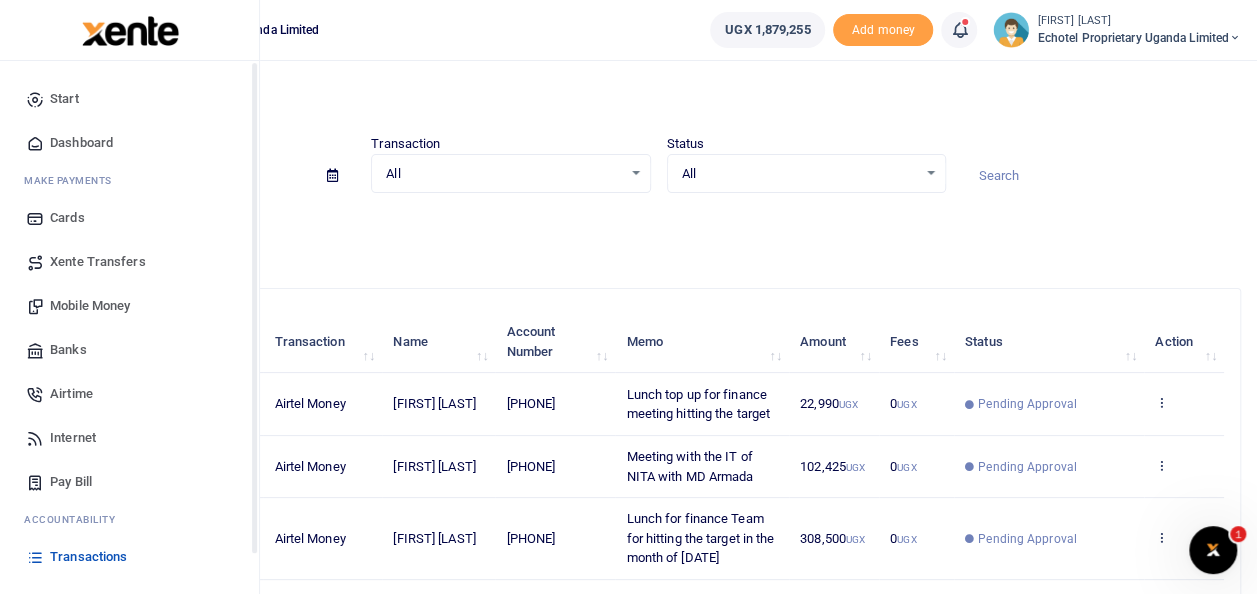click on "Transactions" at bounding box center (88, 557) 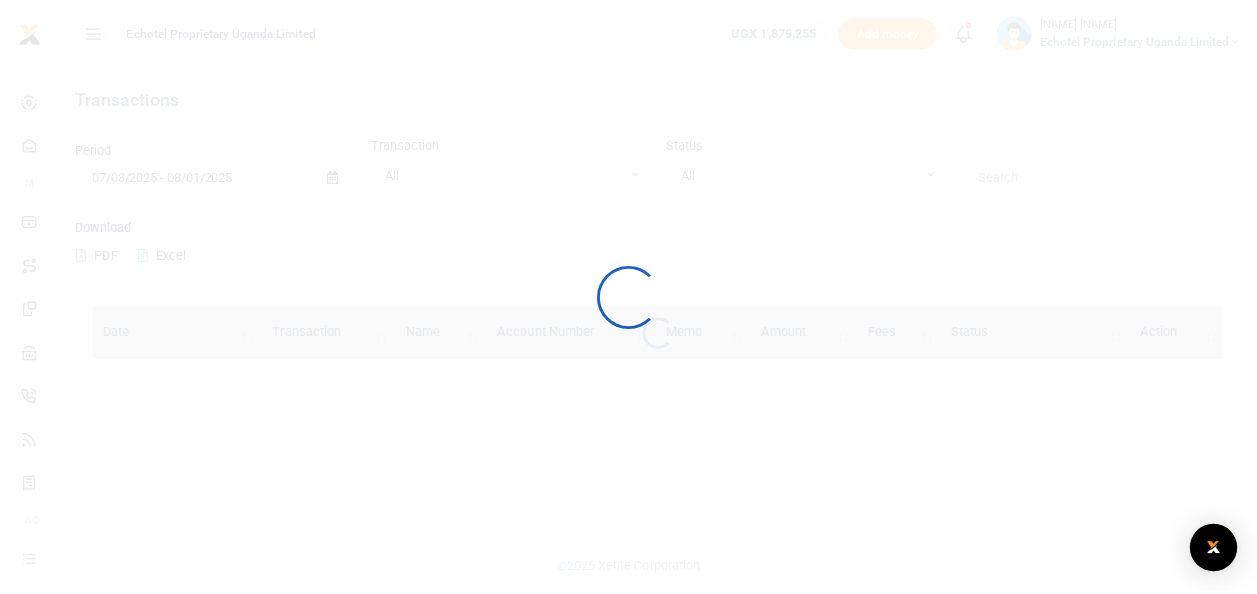 scroll, scrollTop: 0, scrollLeft: 0, axis: both 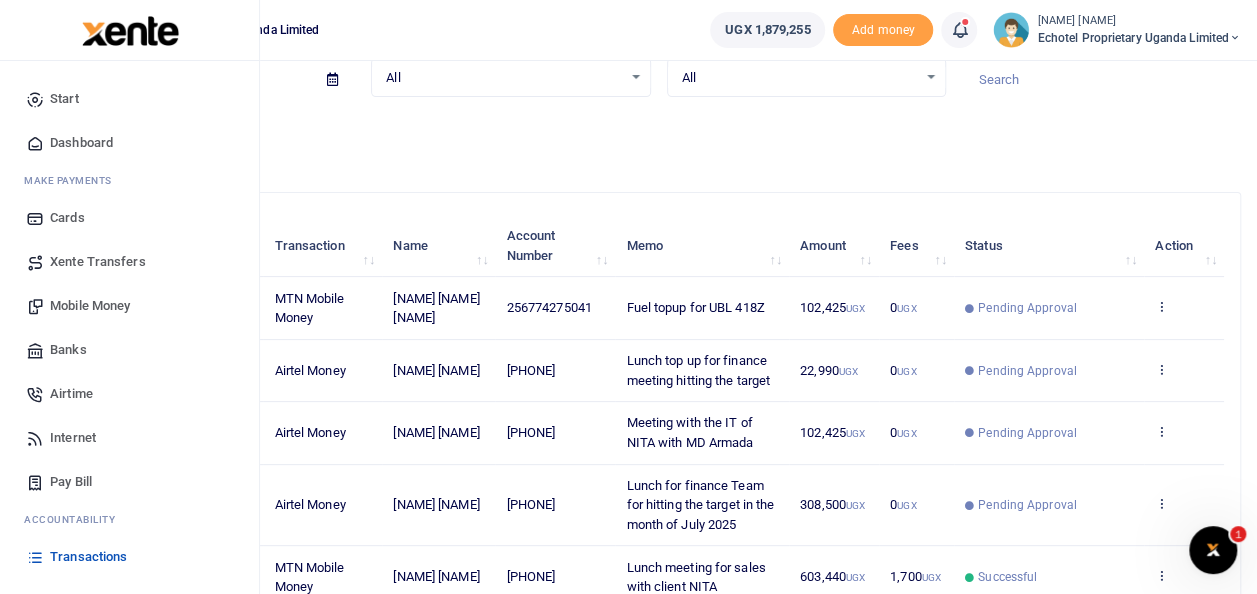 click on "Airtime" at bounding box center [129, 394] 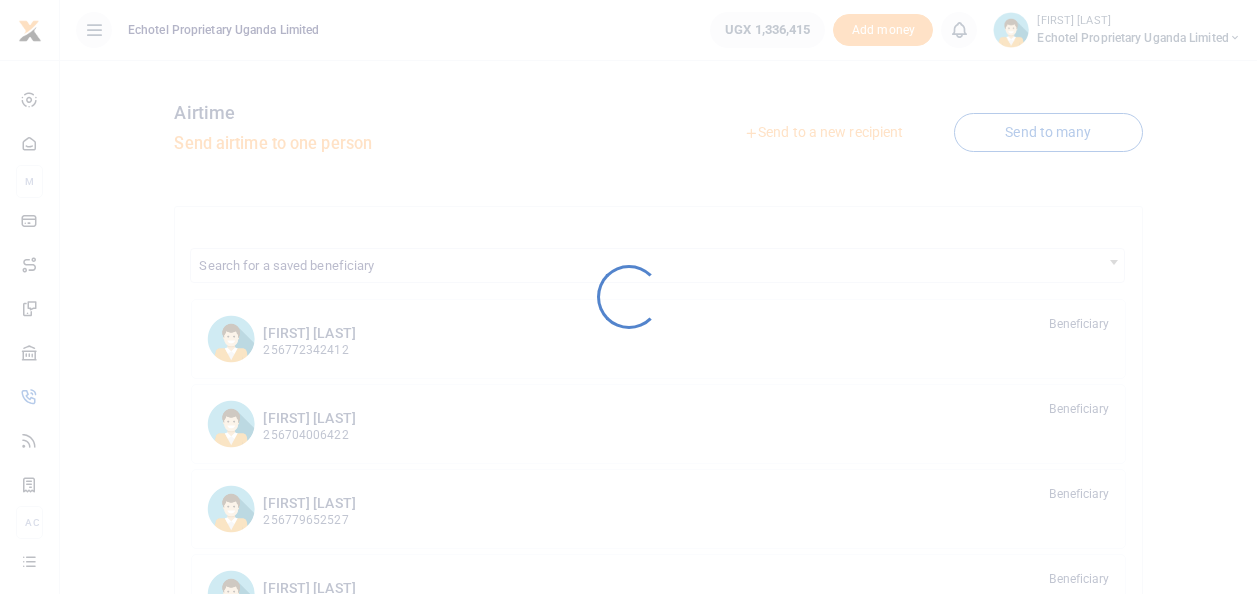 scroll, scrollTop: 0, scrollLeft: 0, axis: both 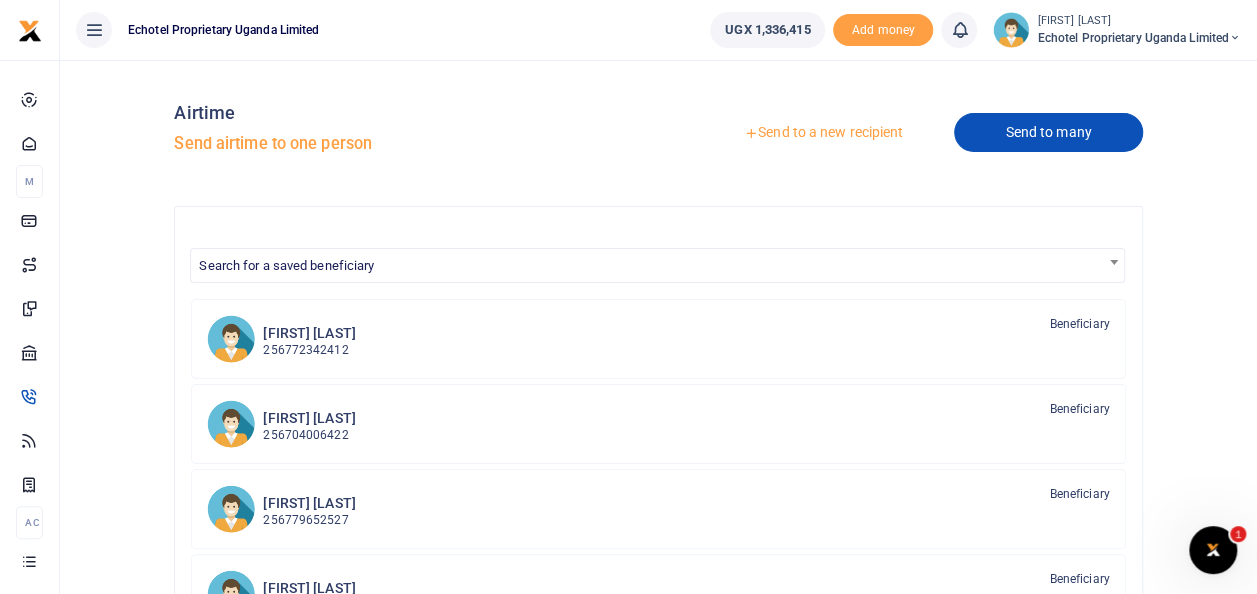 click on "Send to many" at bounding box center [1048, 132] 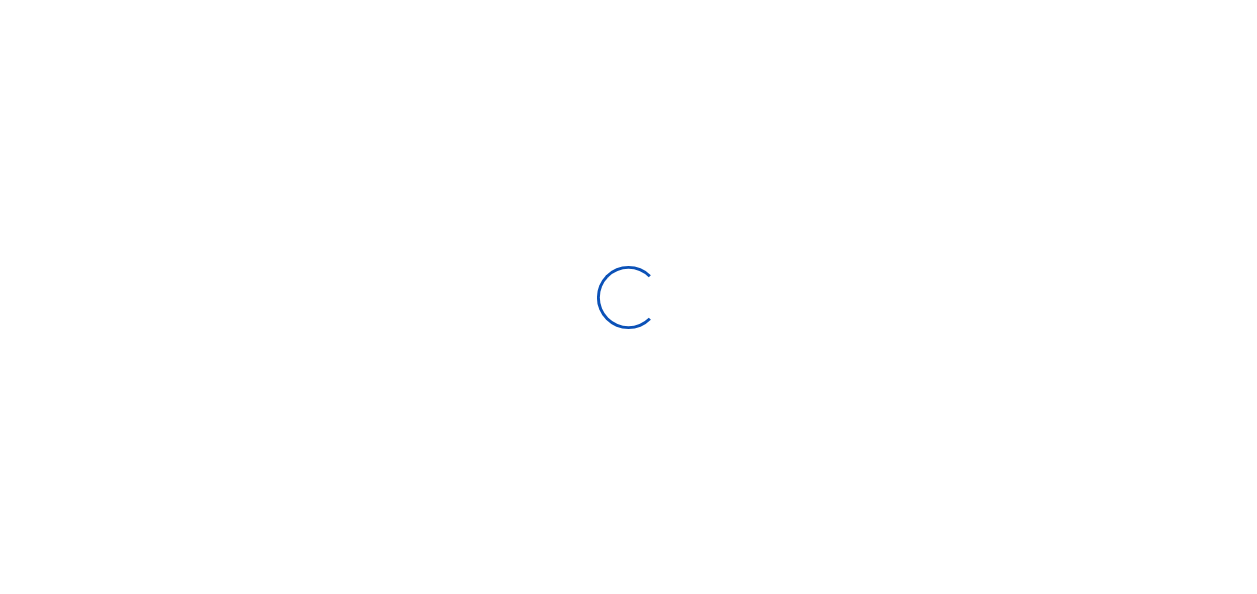 scroll, scrollTop: 0, scrollLeft: 0, axis: both 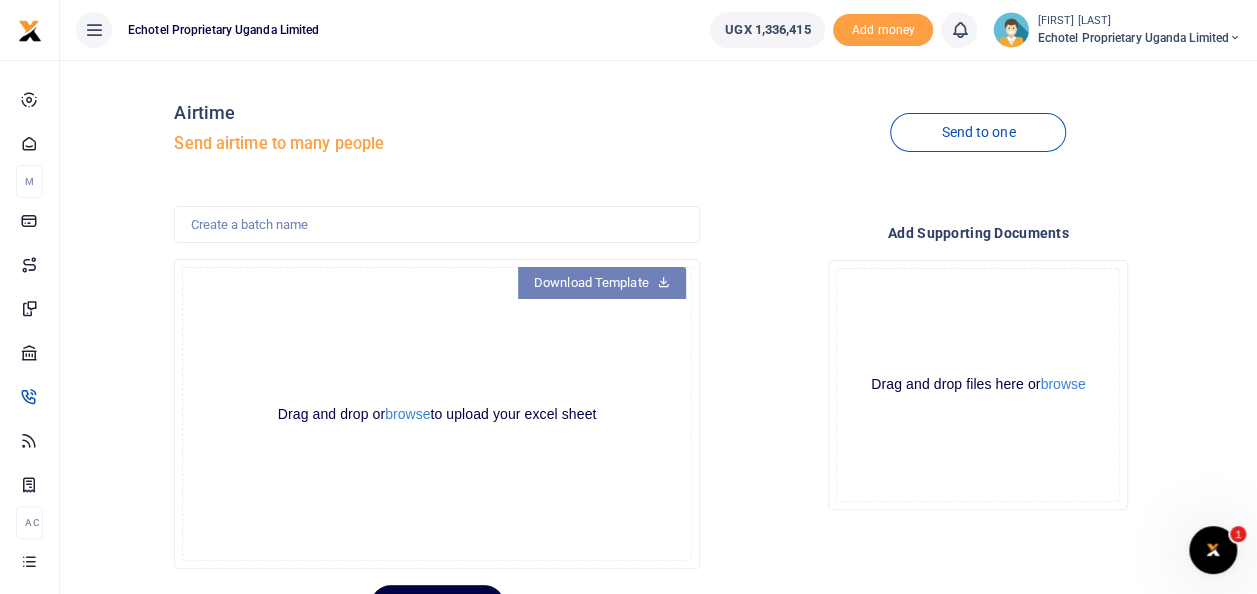 click on "Download Template" at bounding box center [602, 283] 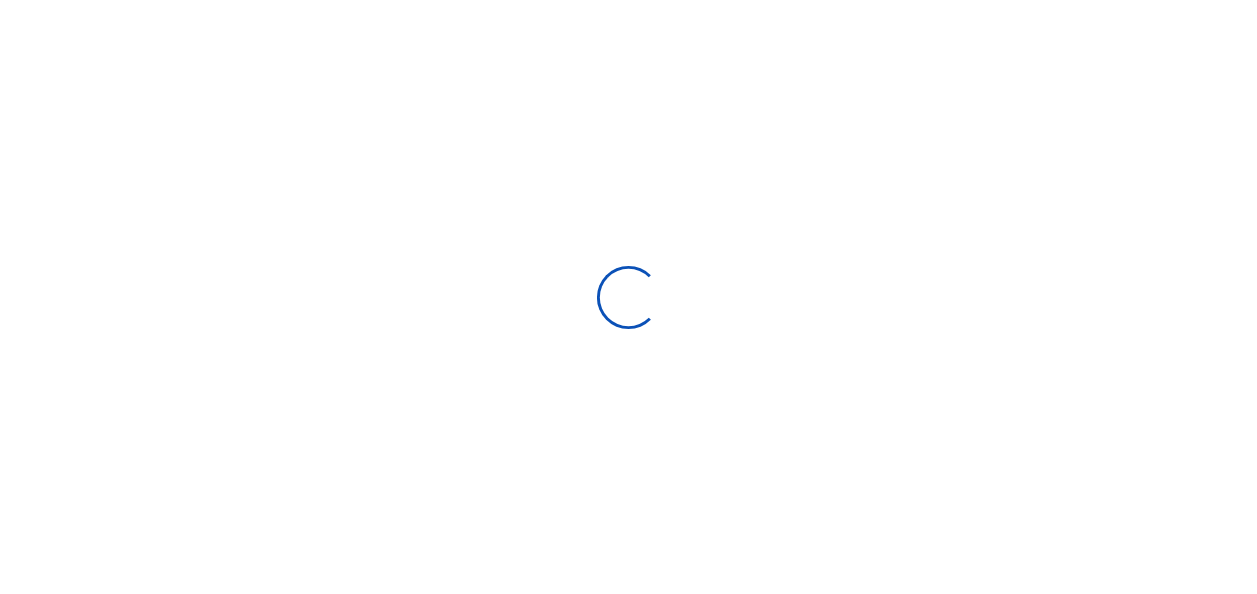 scroll, scrollTop: 0, scrollLeft: 0, axis: both 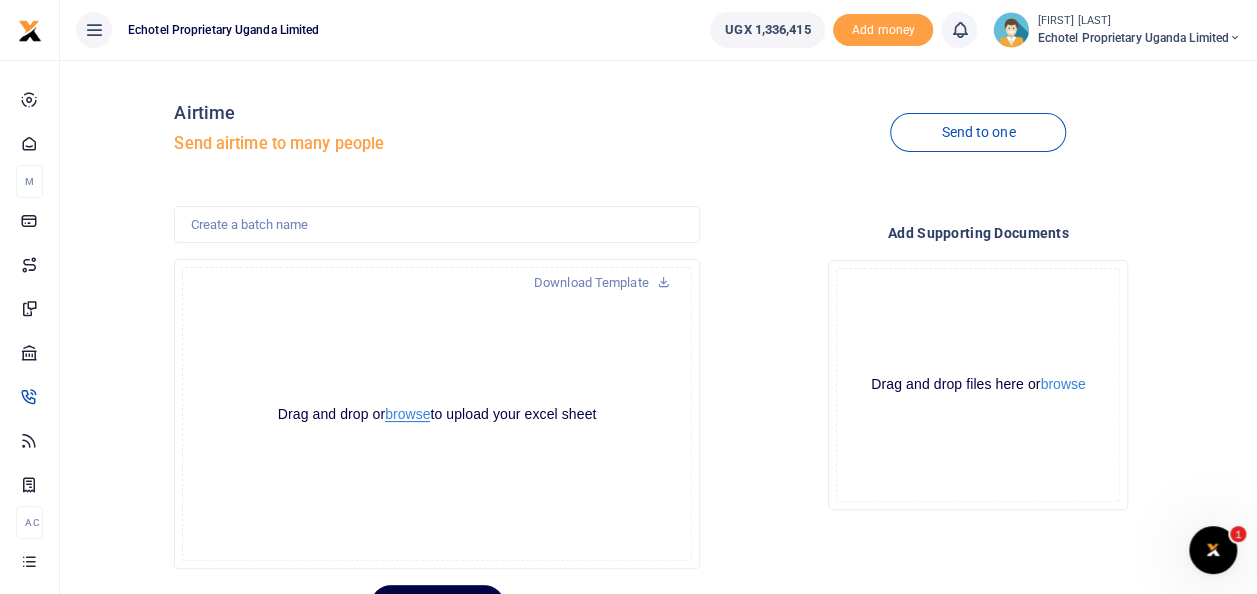 click on "browse" at bounding box center [407, 414] 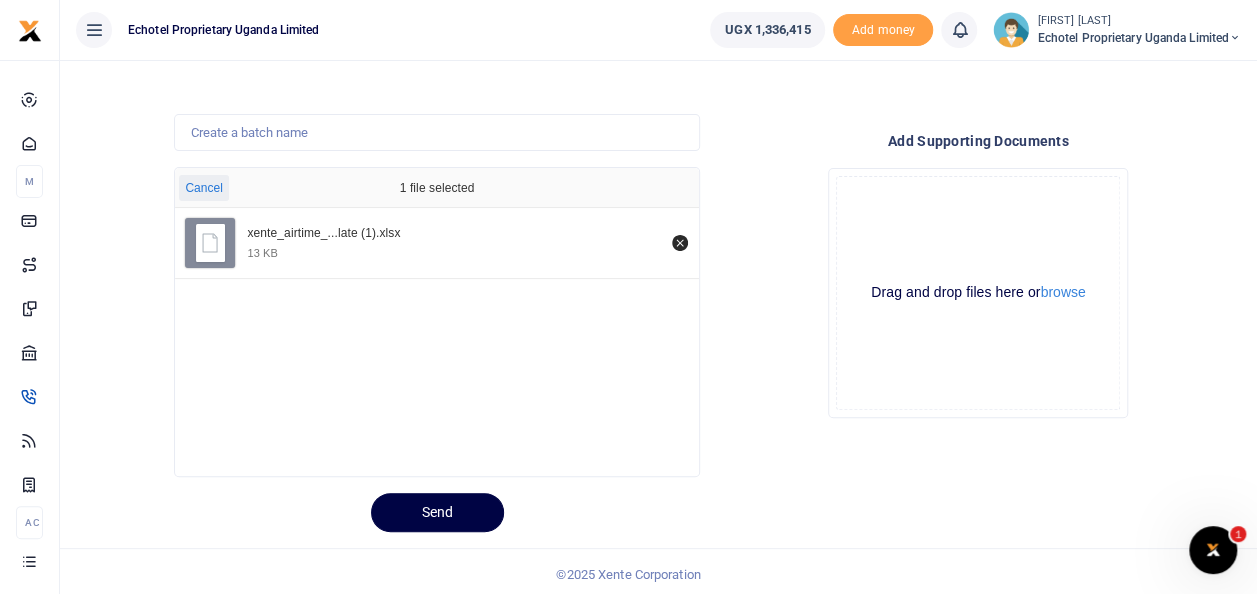scroll, scrollTop: 97, scrollLeft: 0, axis: vertical 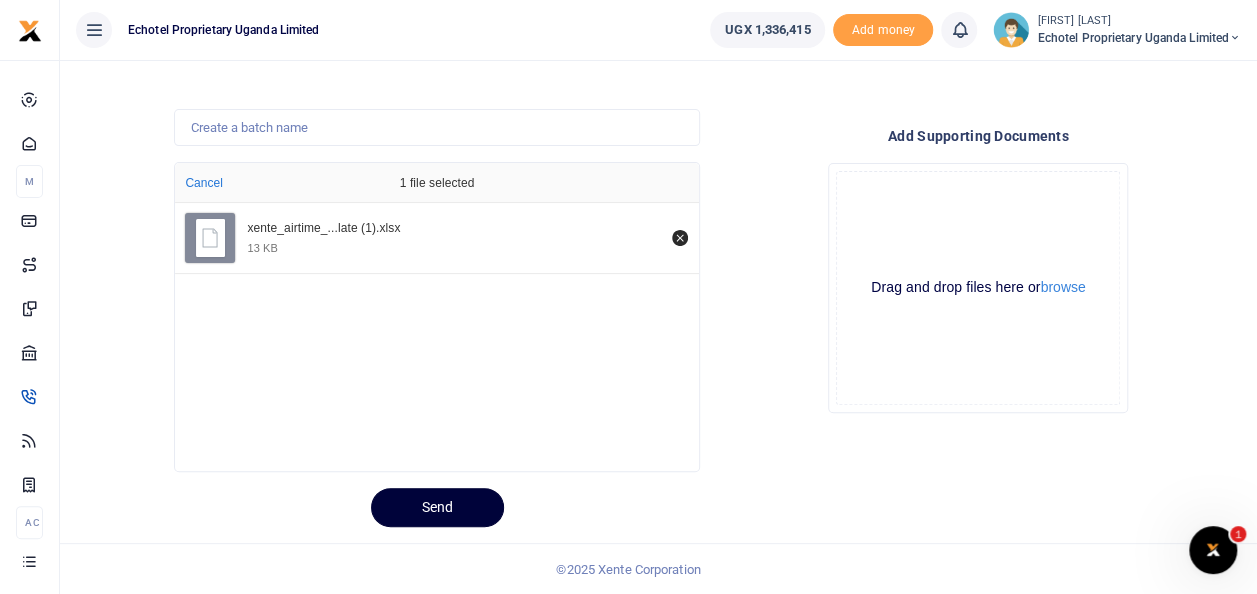 click on "Send" at bounding box center [437, 507] 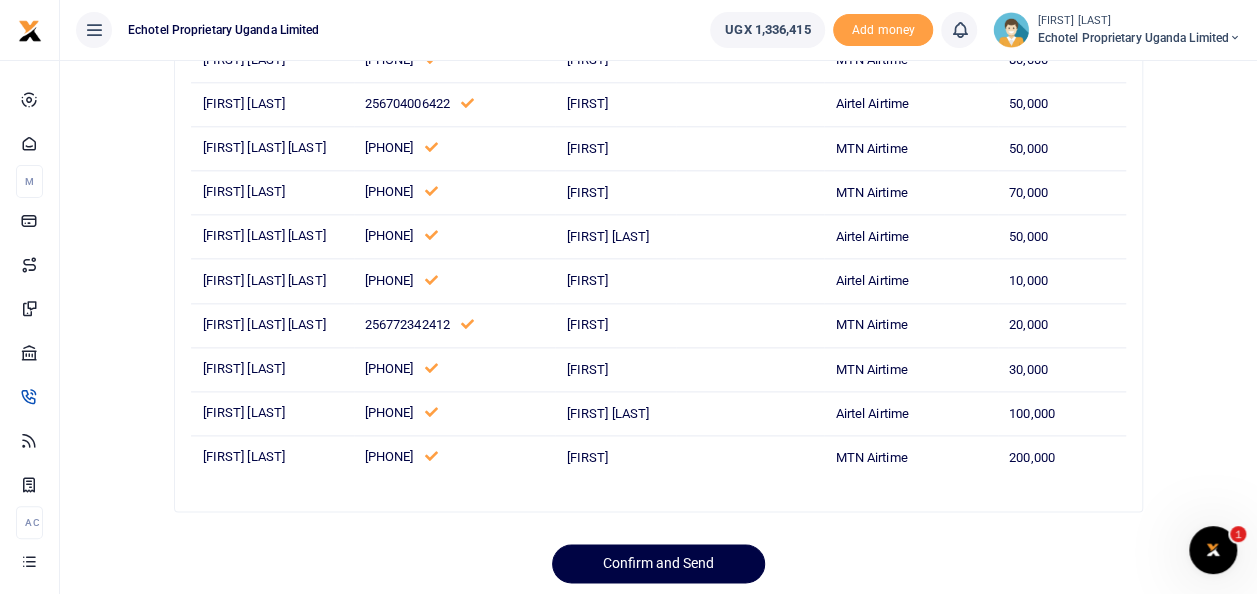 scroll, scrollTop: 1132, scrollLeft: 0, axis: vertical 